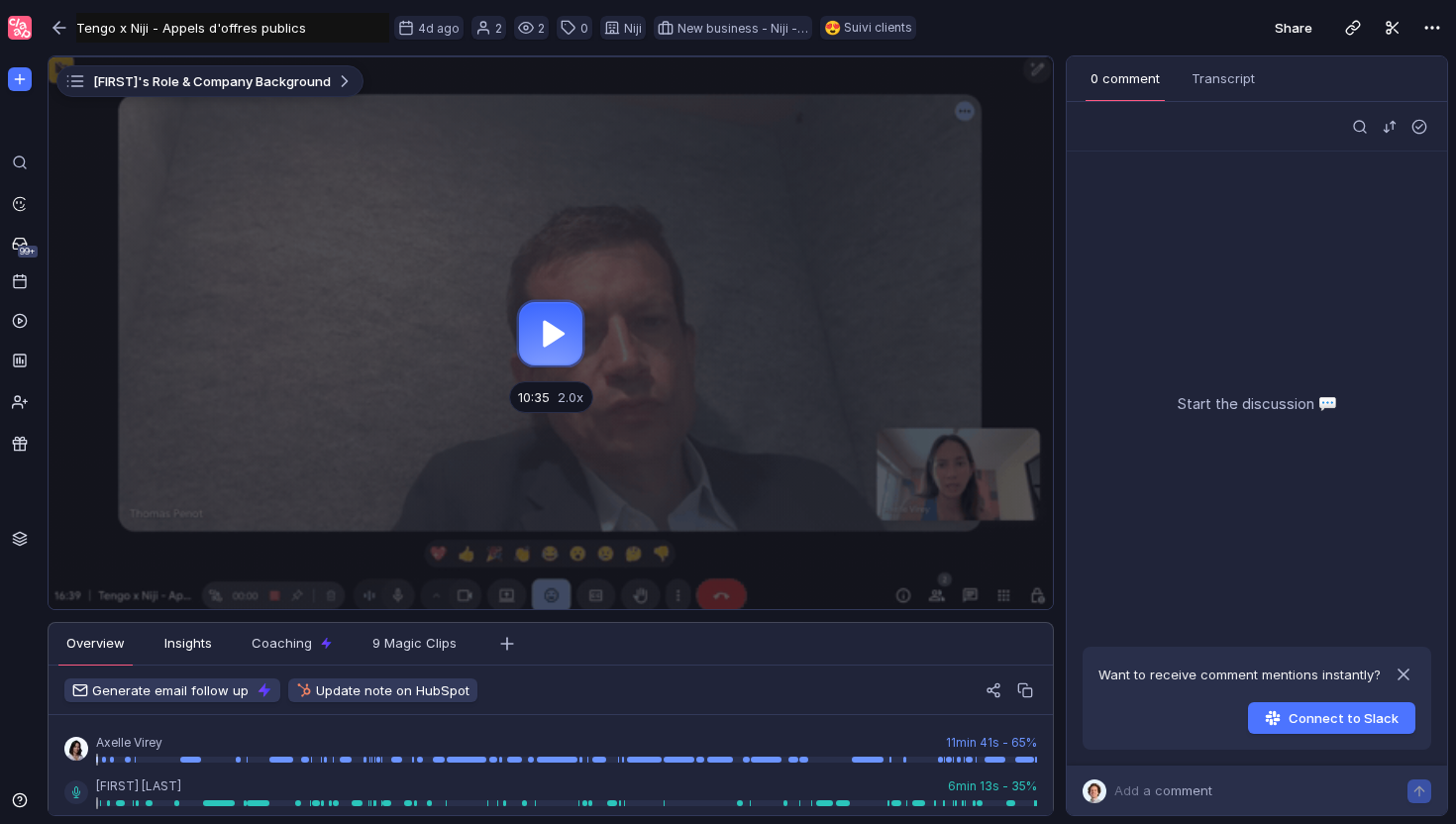 scroll, scrollTop: 0, scrollLeft: 0, axis: both 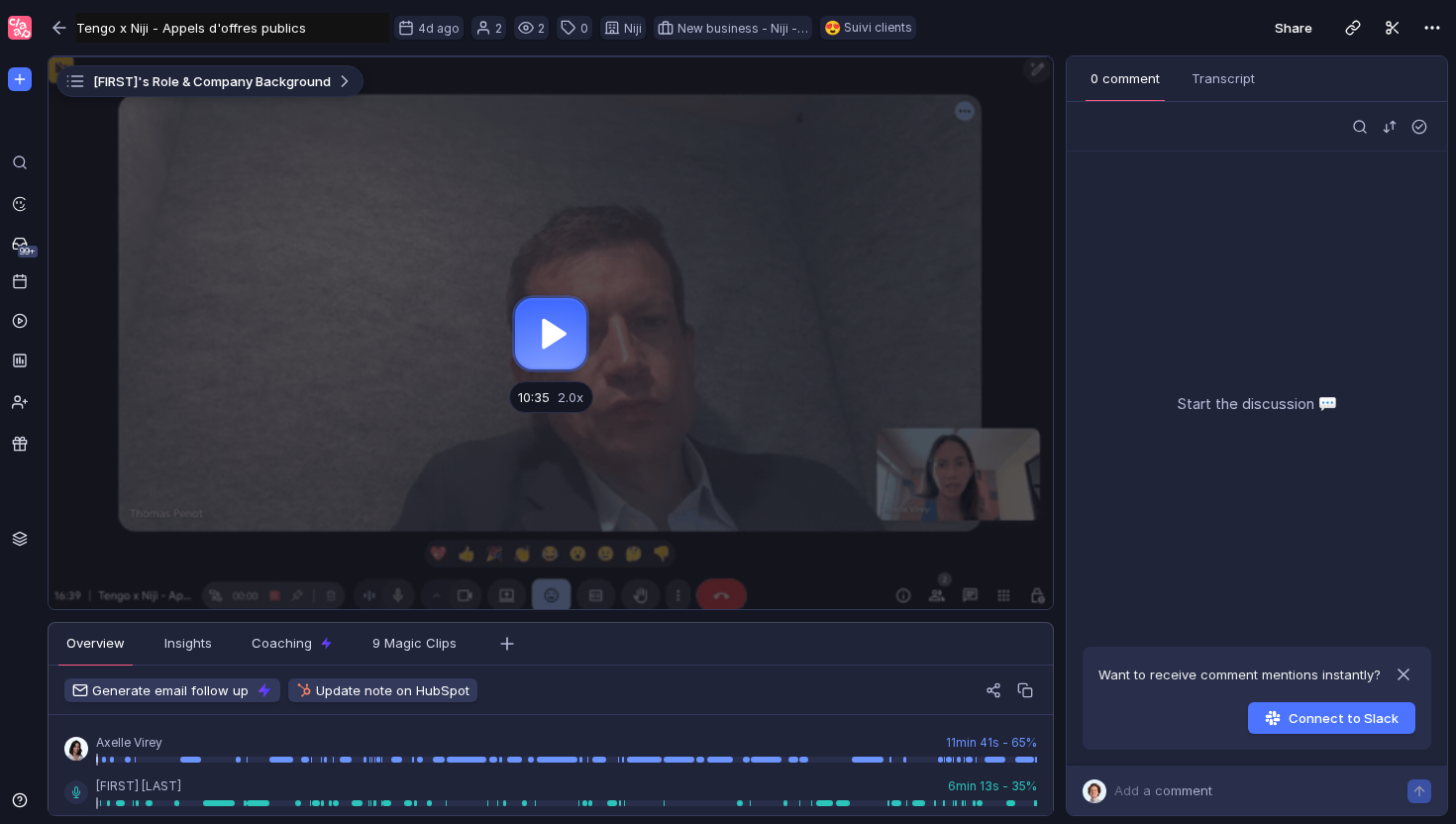 click at bounding box center (551, 333) 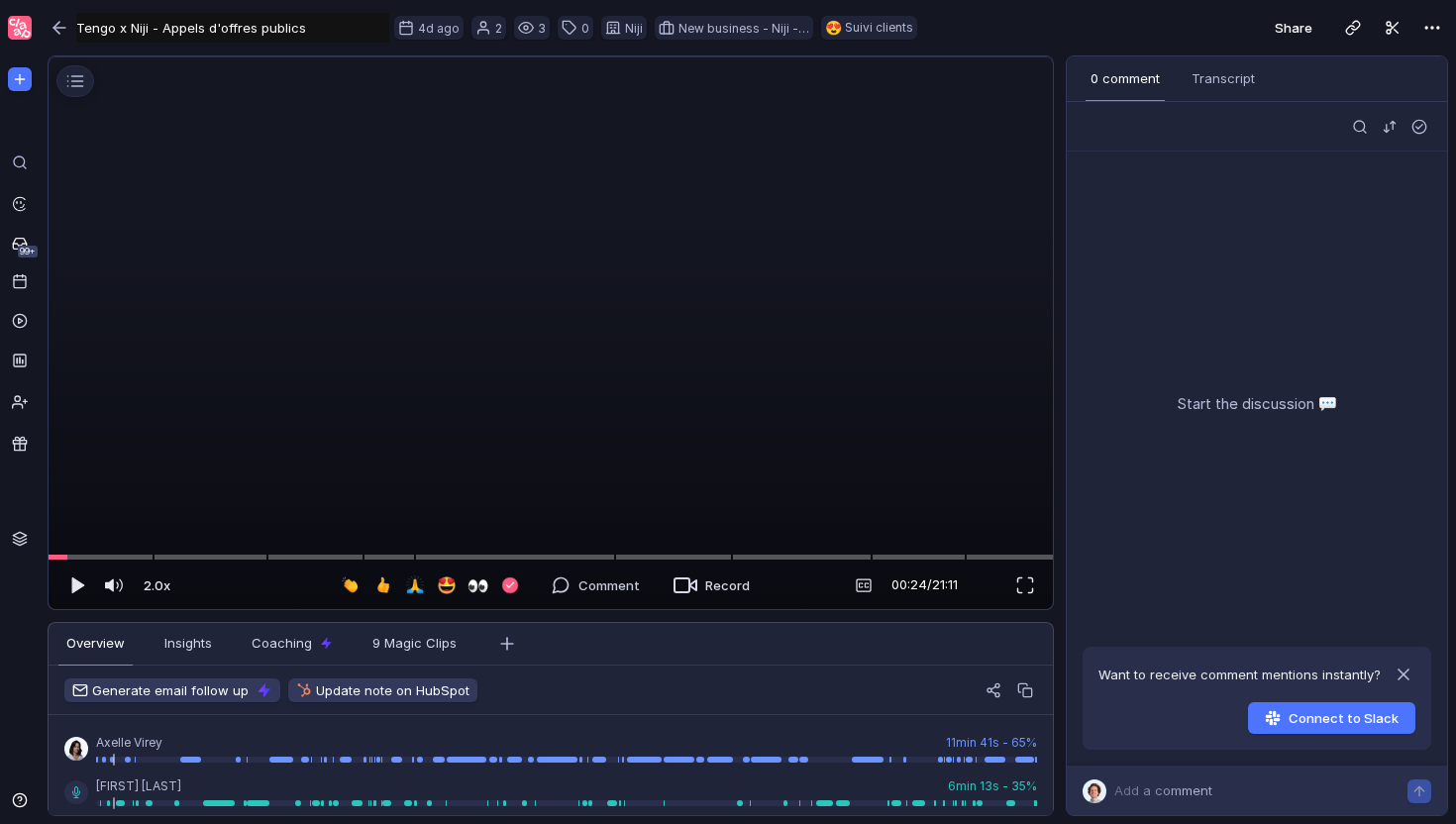 click on "Comment" at bounding box center [595, 585] 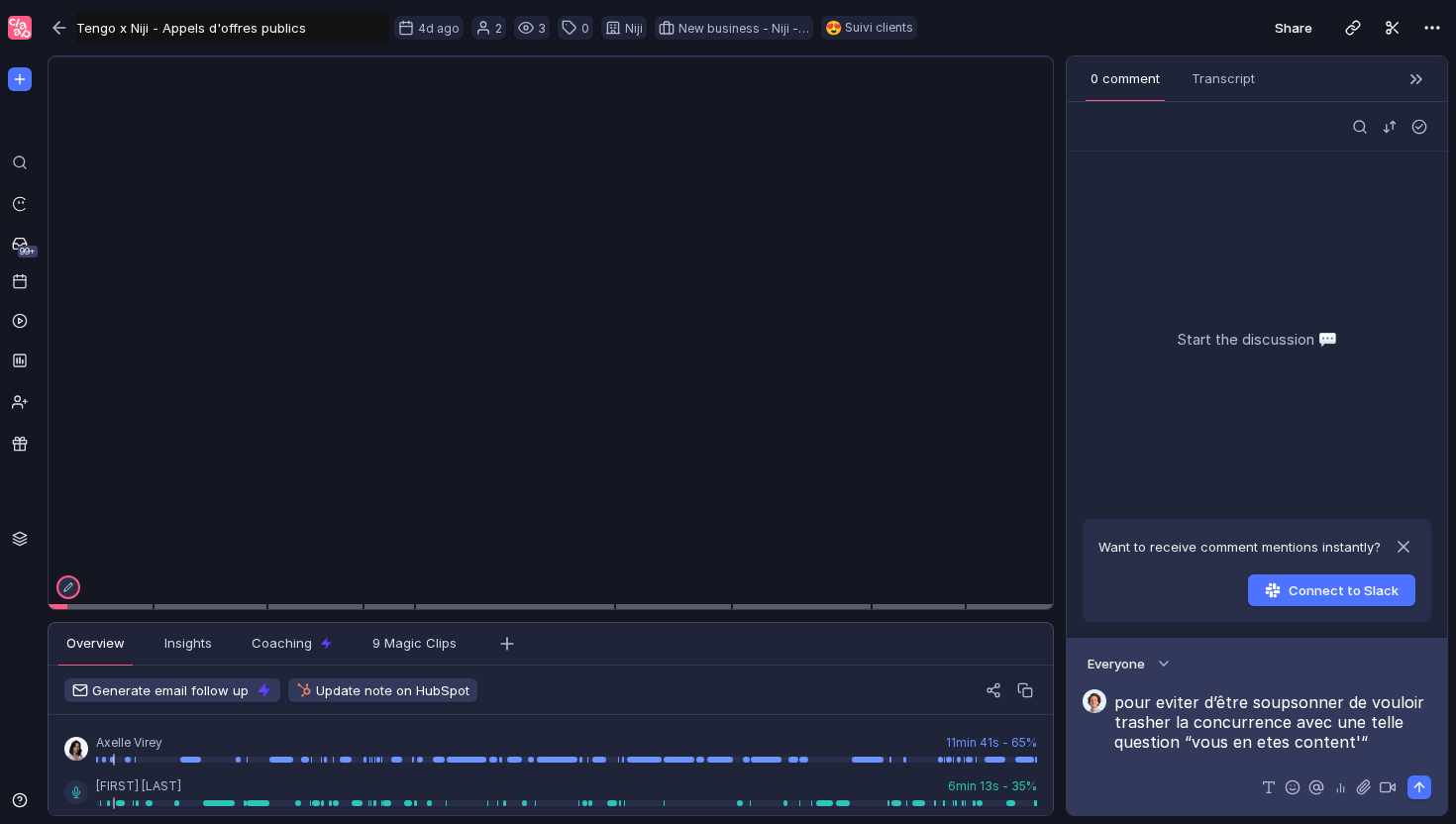 click on "pour eviter d’être soupsonner de vouloir trasher la concurrence avec une telle question “vous en etes content'“" at bounding box center [1273, 722] 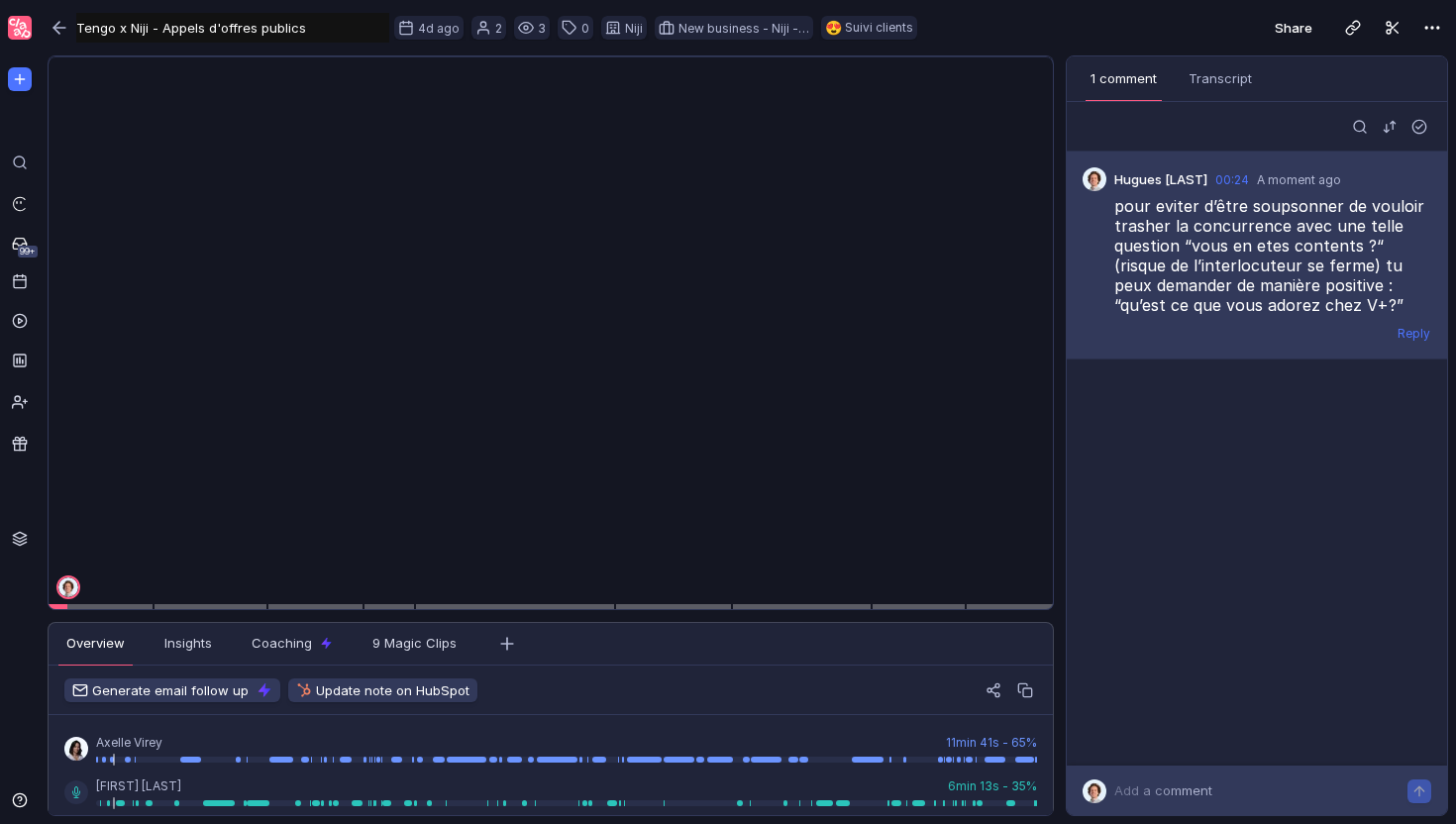 click at bounding box center (551, 89) 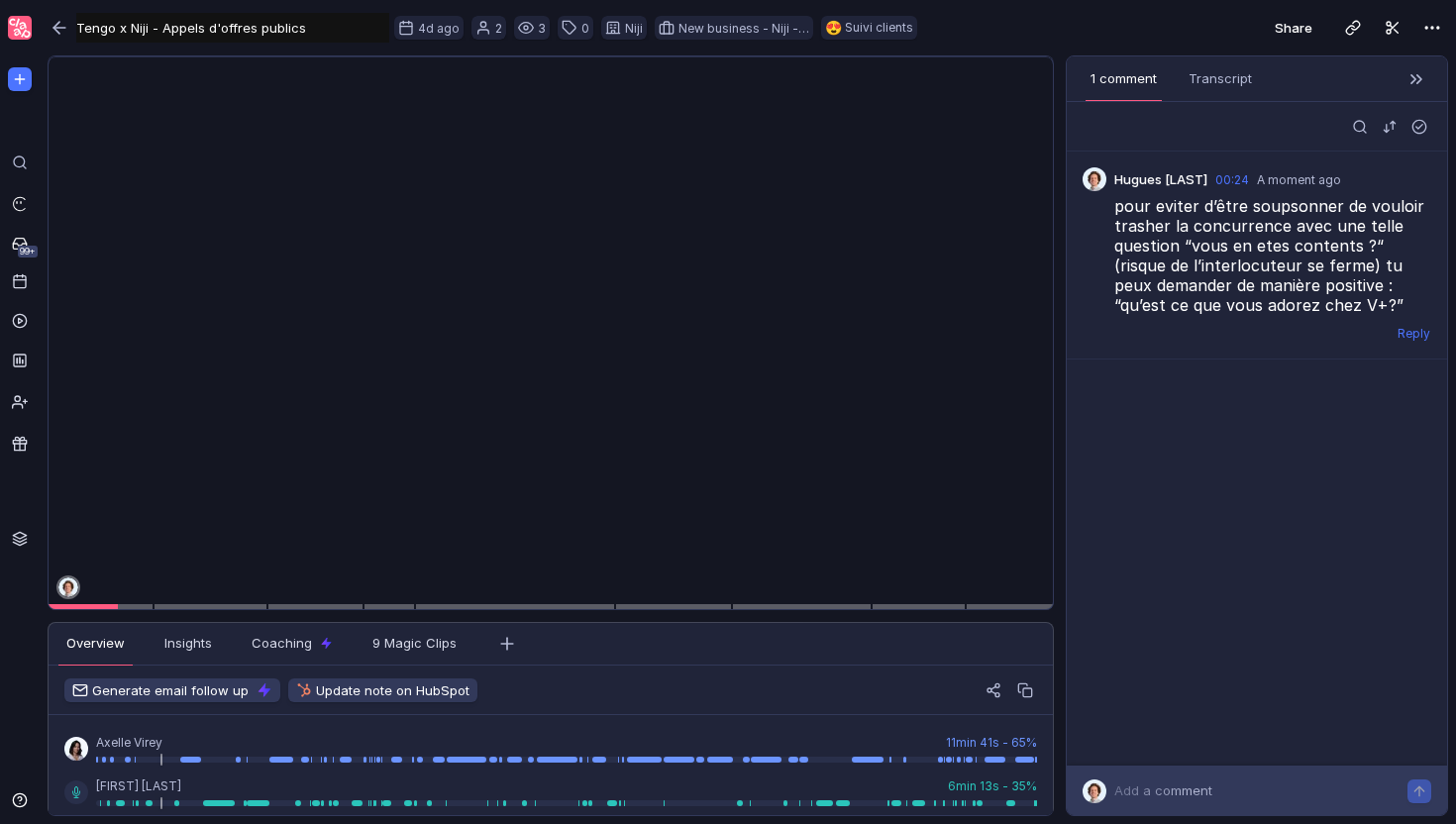 click on "Add a comment" at bounding box center [1261, 790] 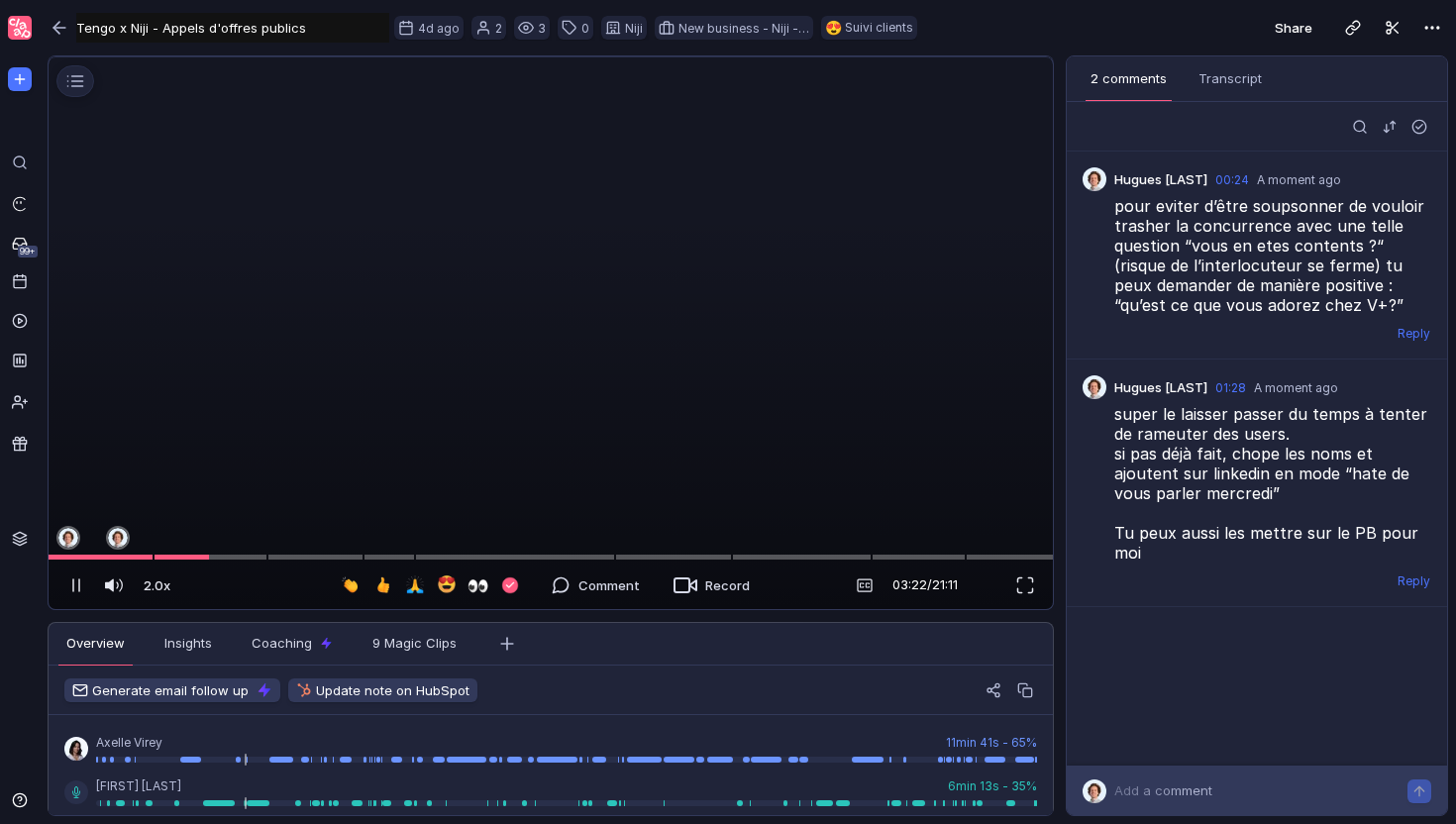 click at bounding box center [352, 585] 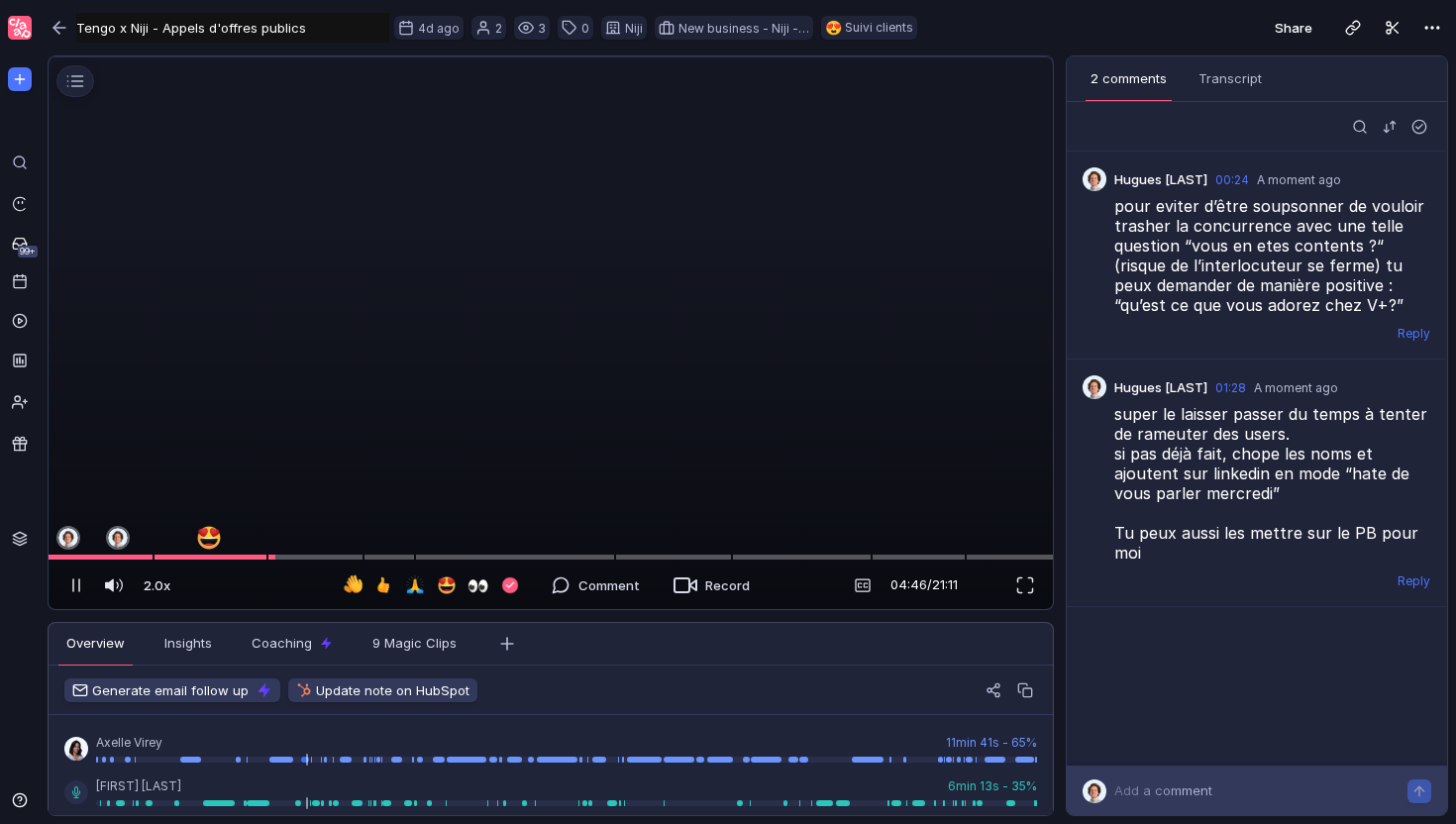 click at bounding box center (352, 585) 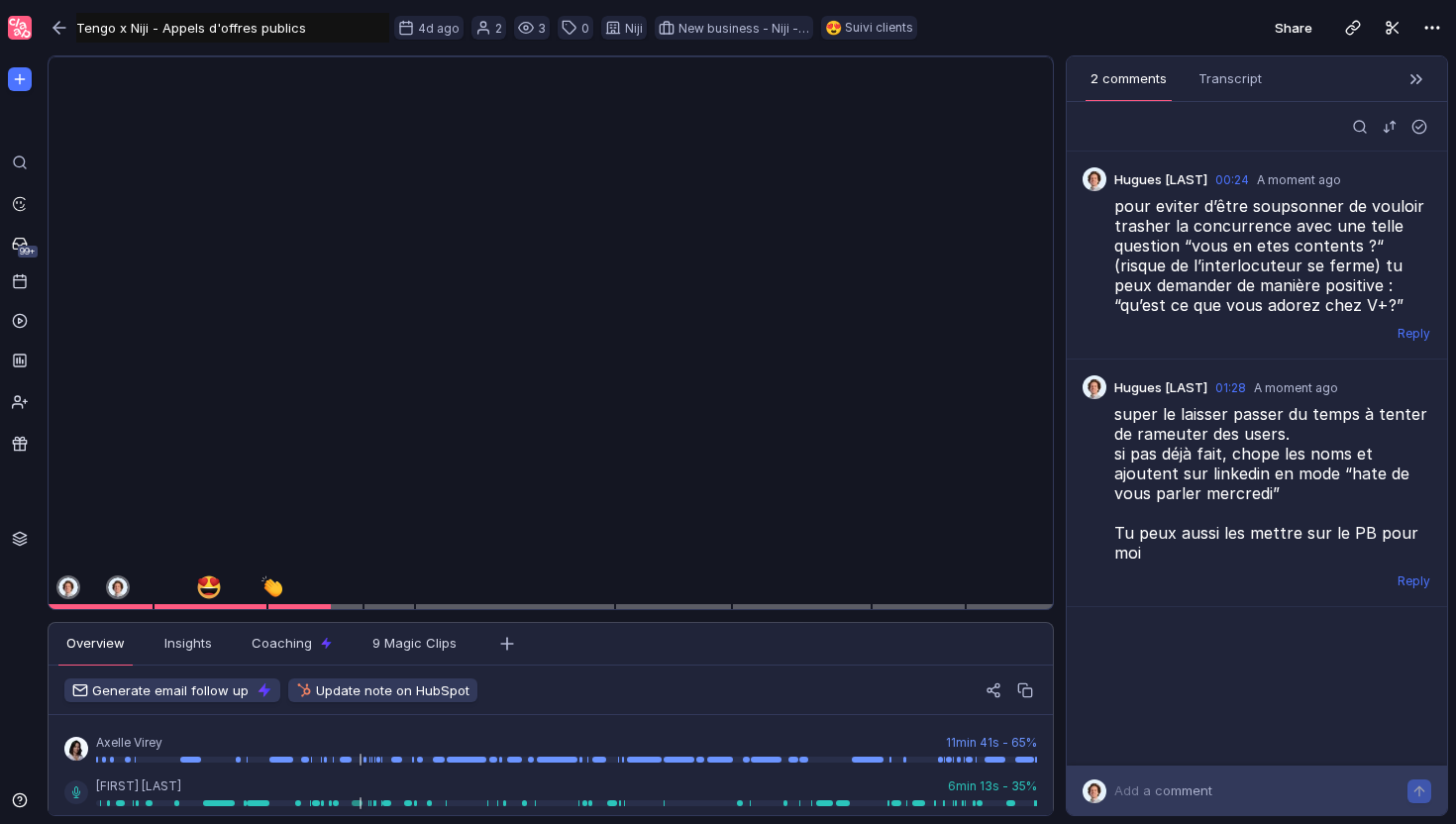 click on "Add a comment" at bounding box center [1281, 790] 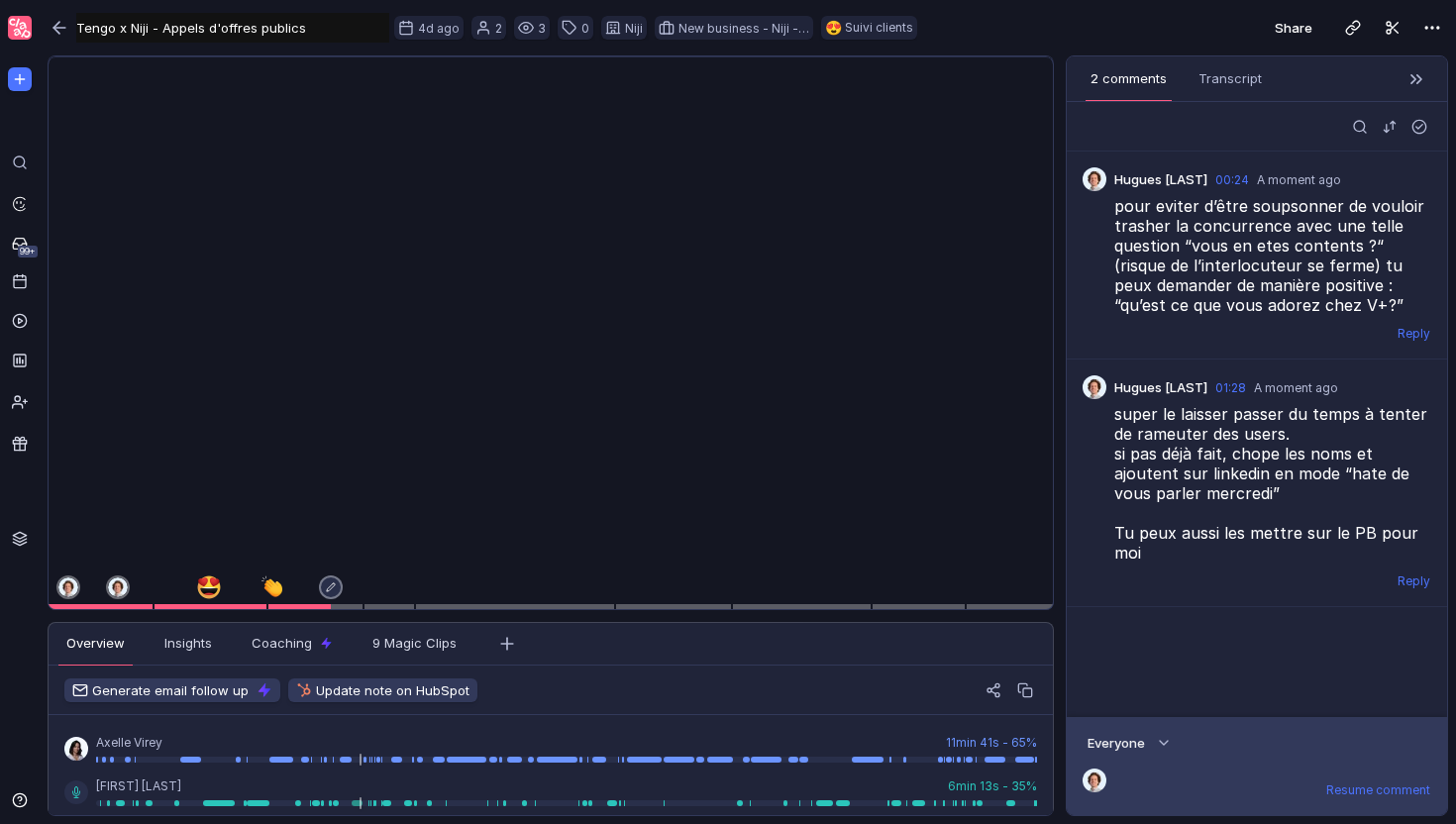 click on "Resume comment" at bounding box center (1273, 789) 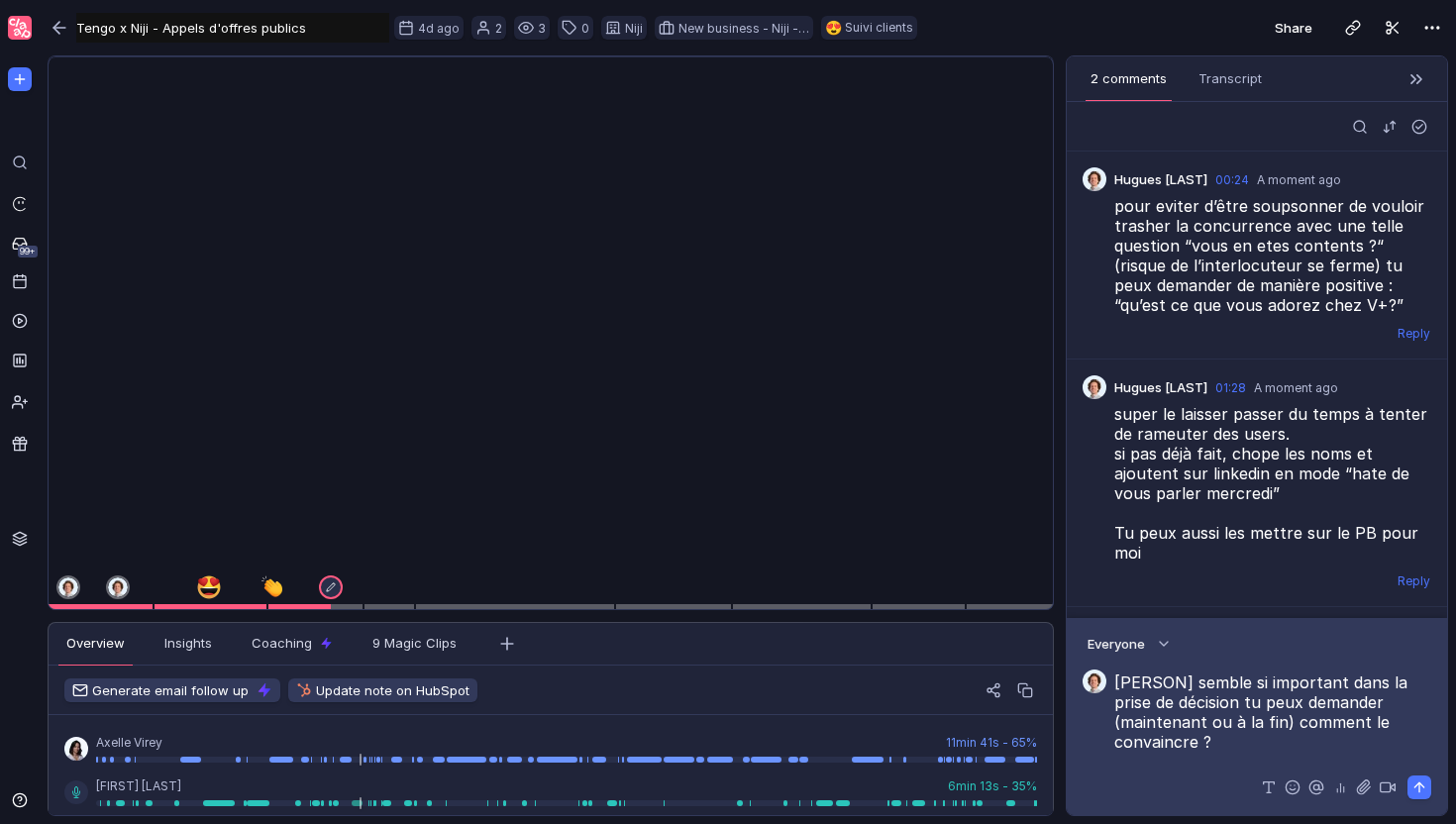 click on "[PERSON] semble si important dans la prise de décision tu peux demander (maintenant ou à la fin) comment le convaincre ?" at bounding box center [1273, 712] 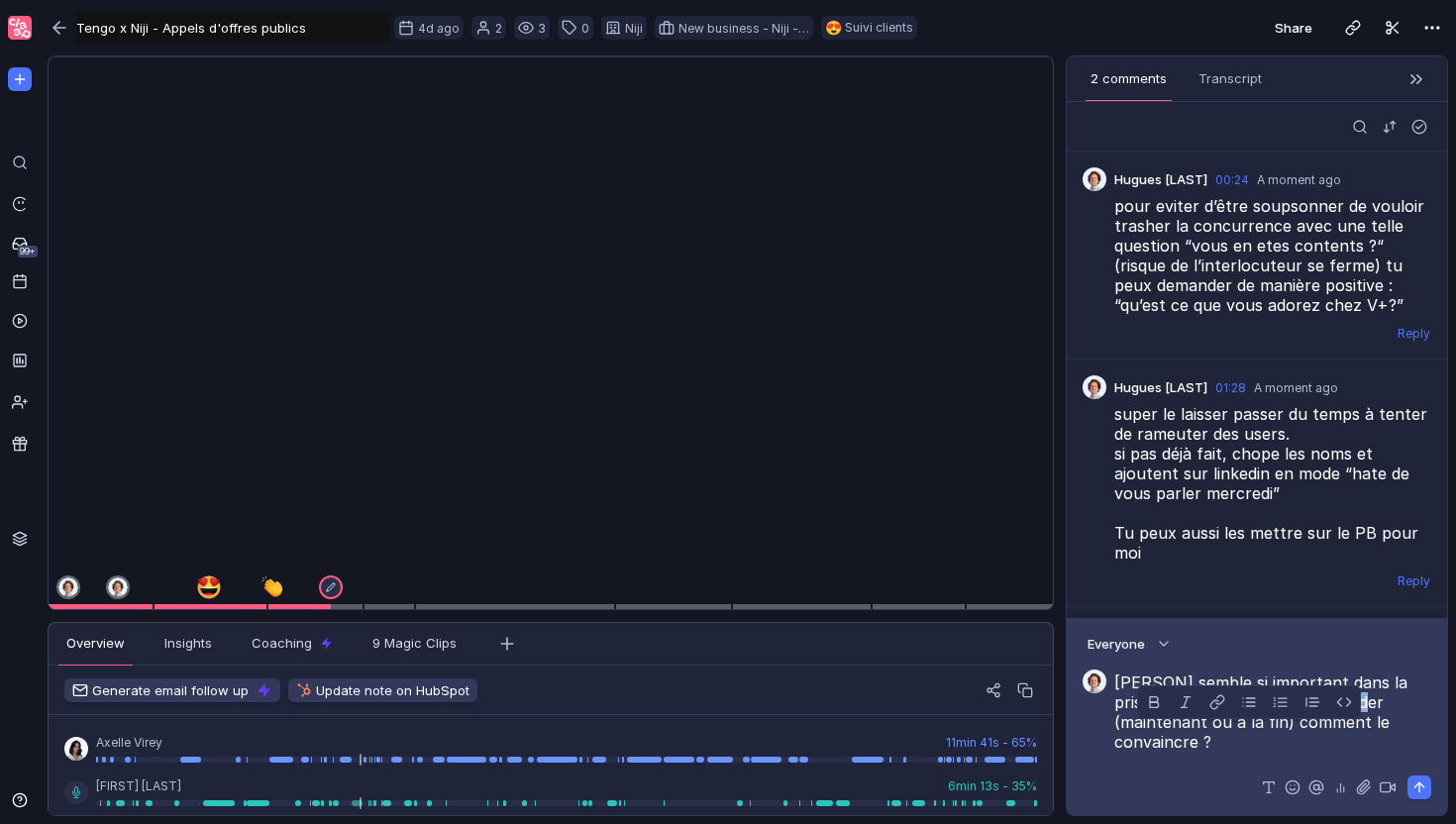 click on "[PERSON] semble si important dans la prise de décision tu peux demander (maintenant ou à la fin) comment le convaincre ?" at bounding box center (1273, 712) 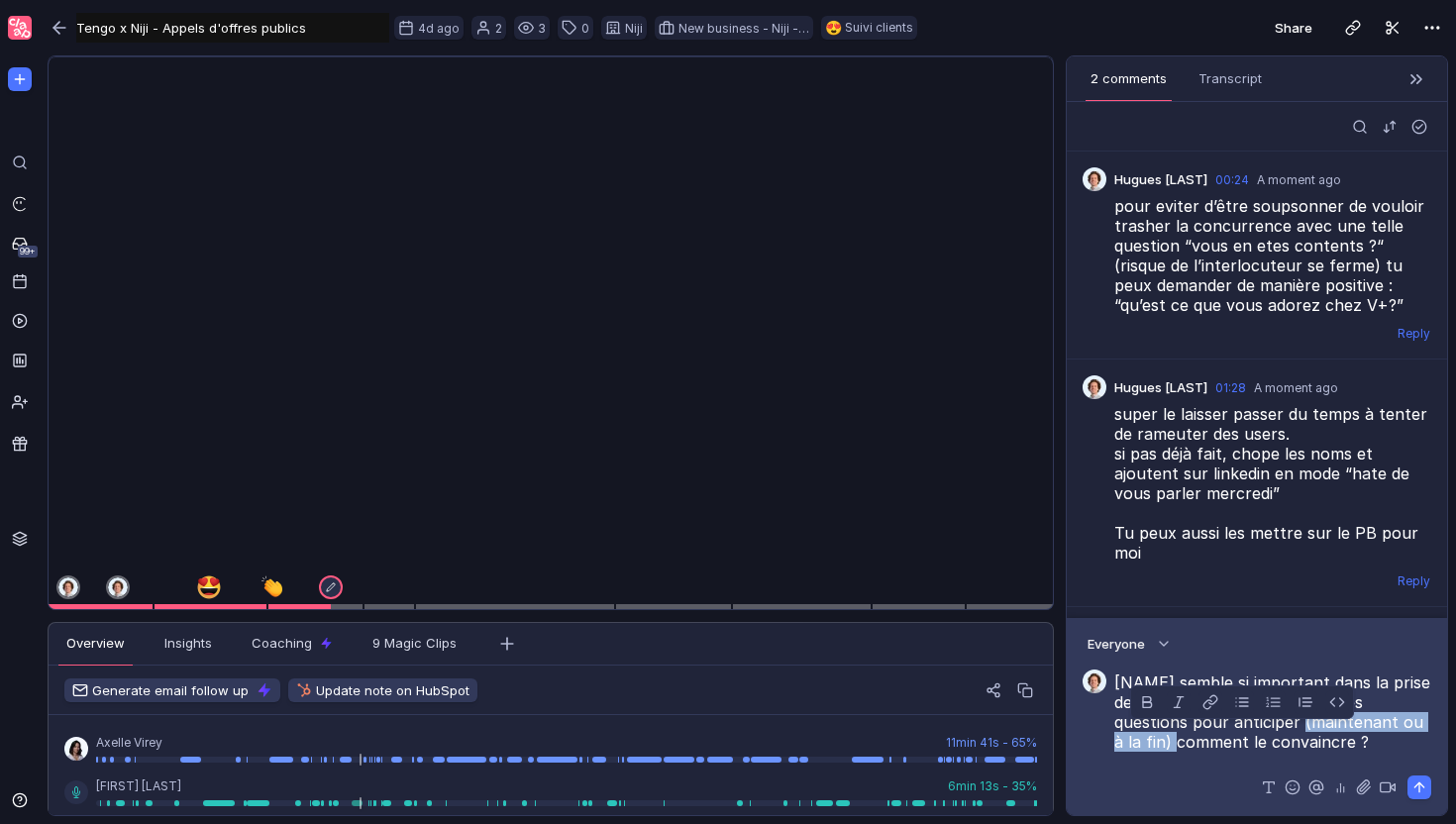 drag, startPoint x: 1314, startPoint y: 735, endPoint x: 1172, endPoint y: 736, distance: 142.00352 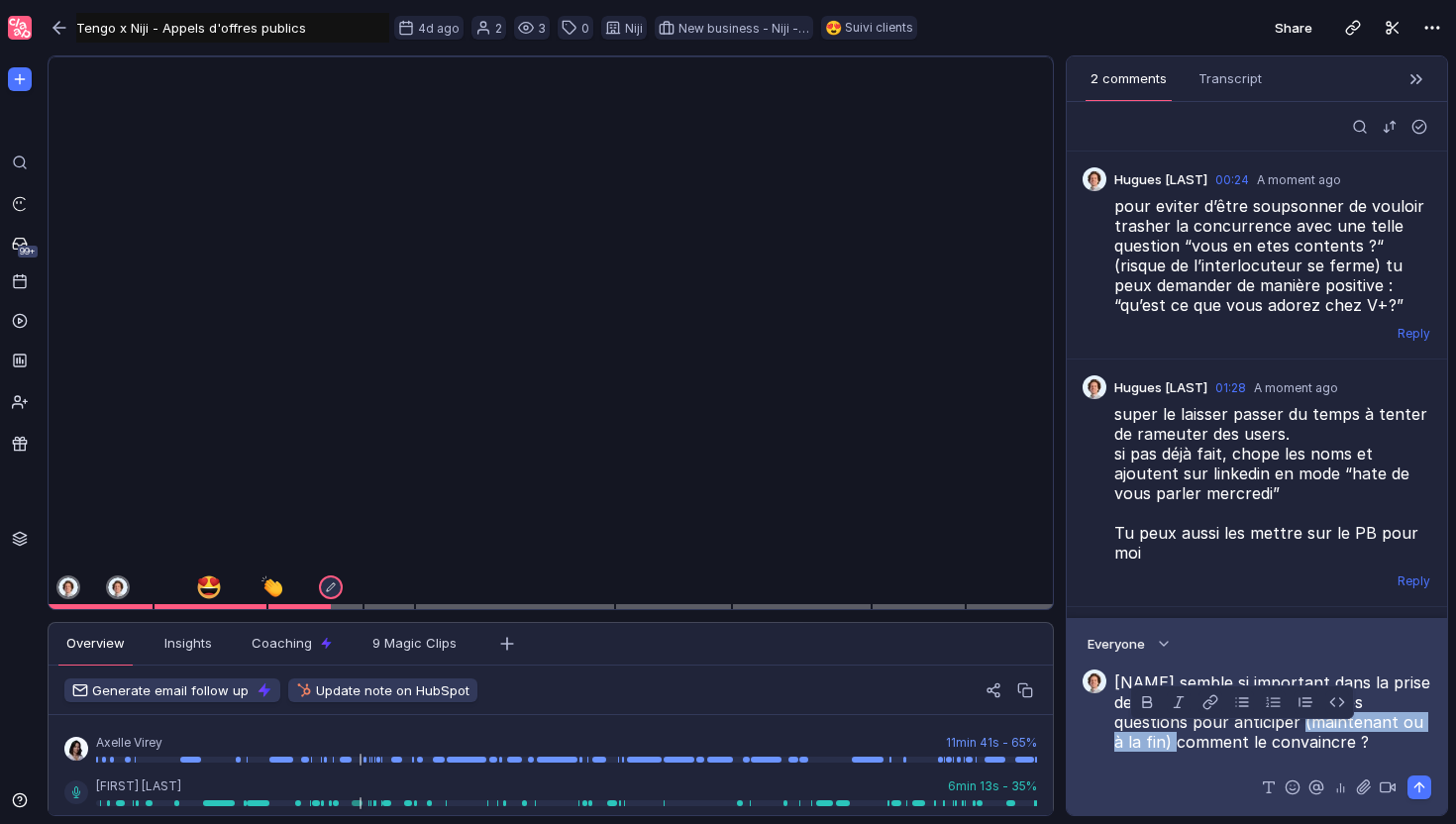 click on "[NAME] semble si important dans la prise de décision tu peux lui poser des questions pour anticiper (maintenant ou à la fin) comment le convaincre ?" at bounding box center [1273, 712] 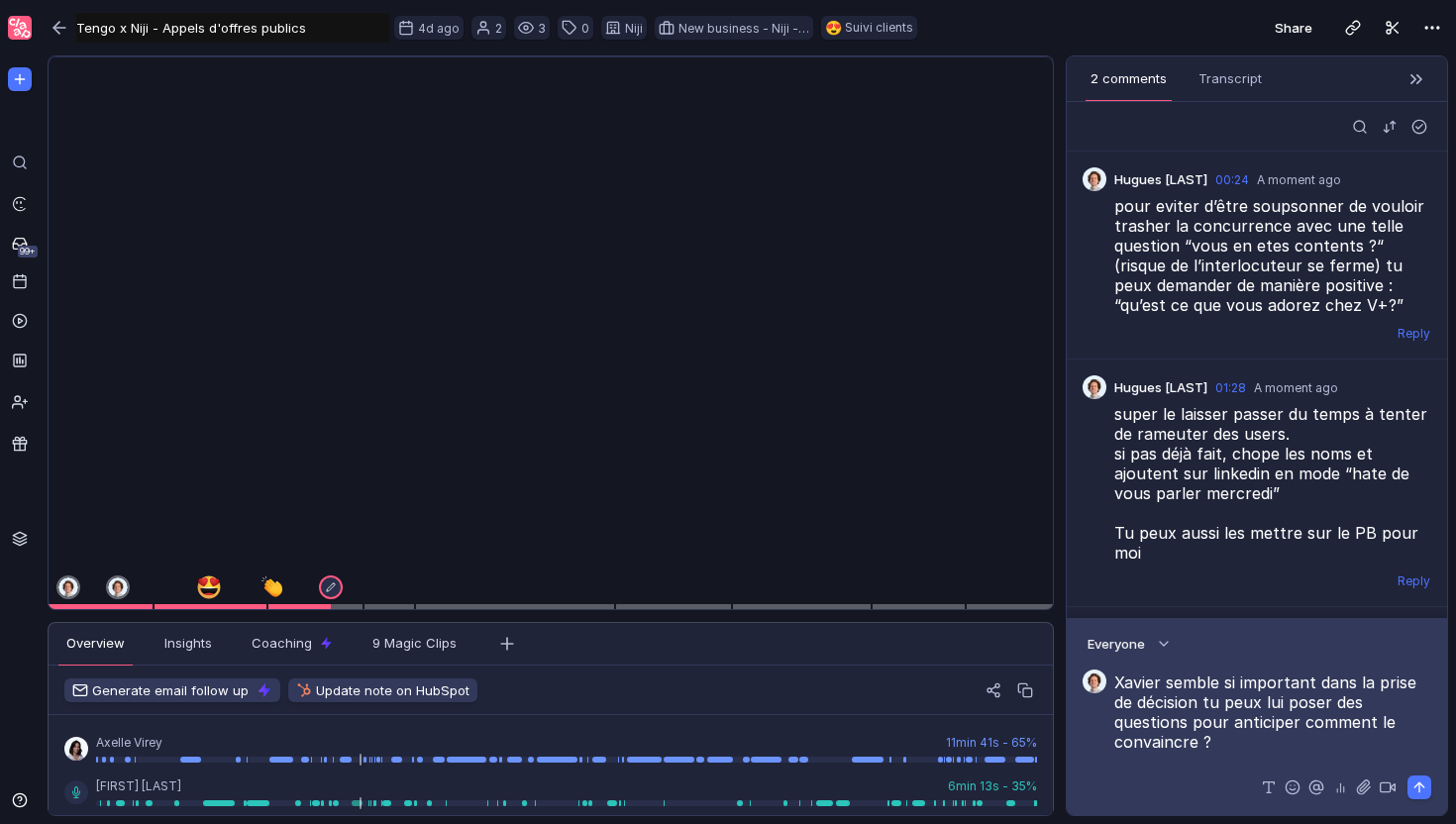 click on "Xavier semble si important dans la prise de décision tu peux lui poser des questions pour anticiper comment le convaincre ?" at bounding box center [1273, 712] 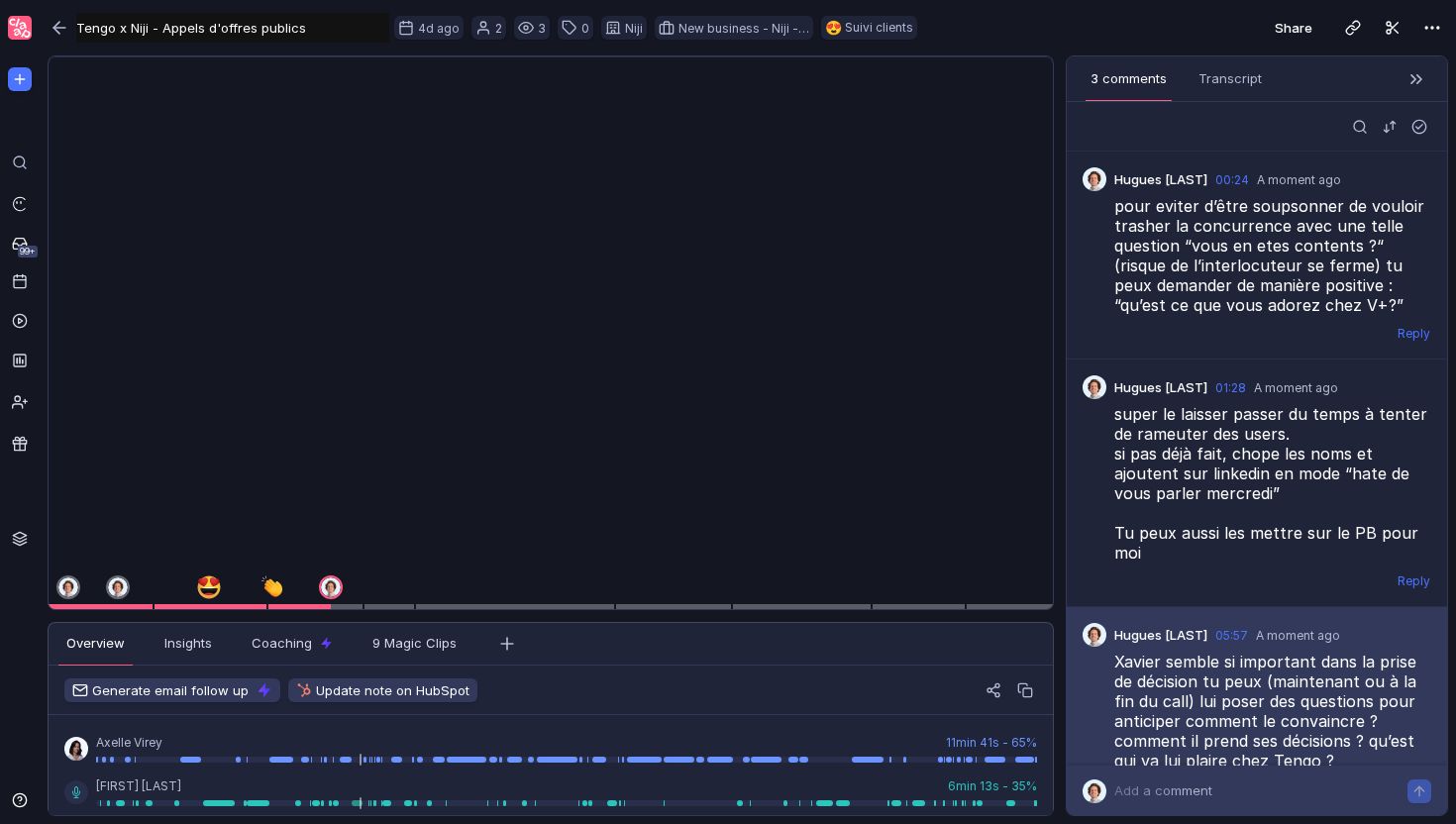 scroll, scrollTop: 0, scrollLeft: 0, axis: both 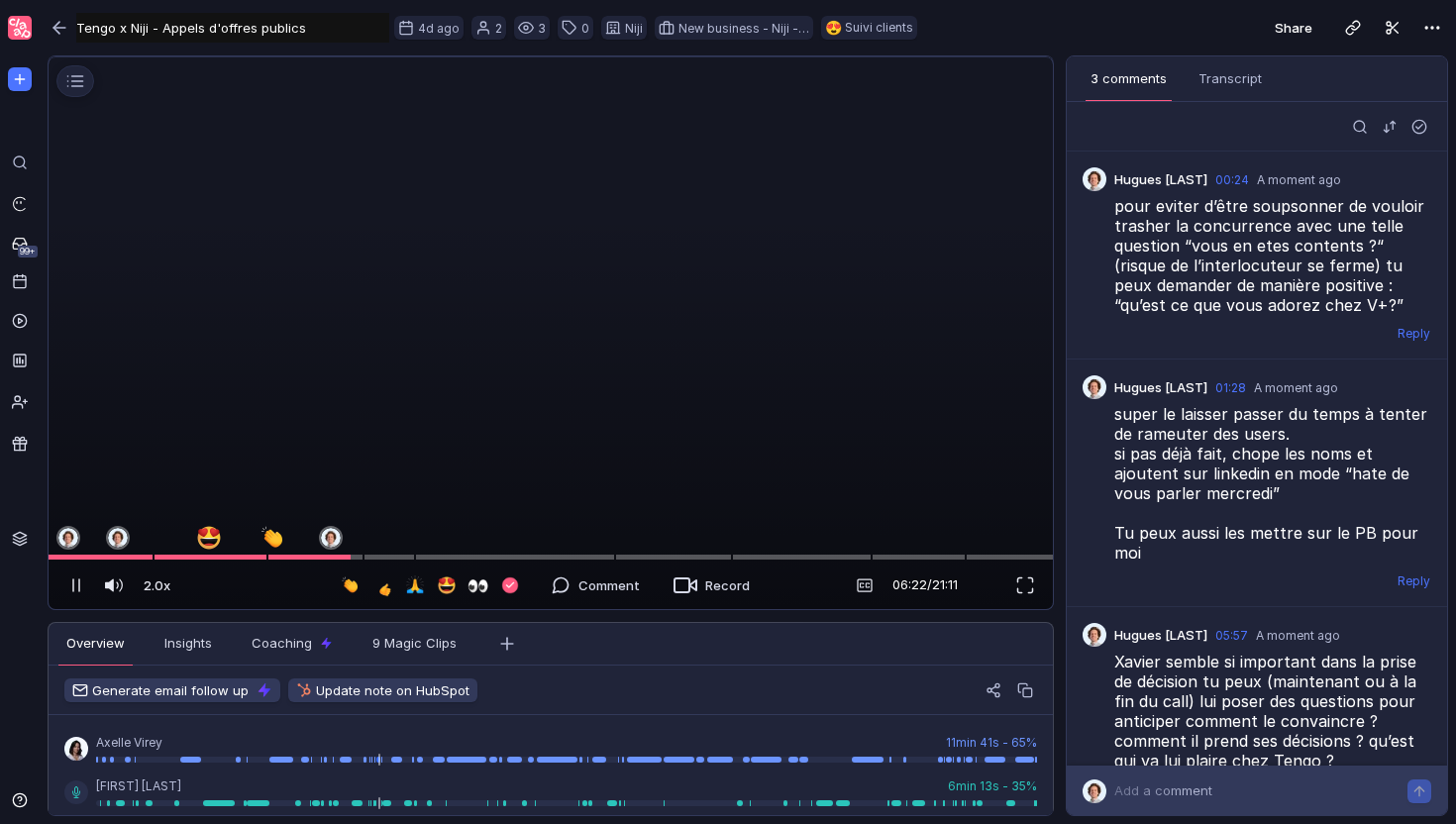click at bounding box center [352, 585] 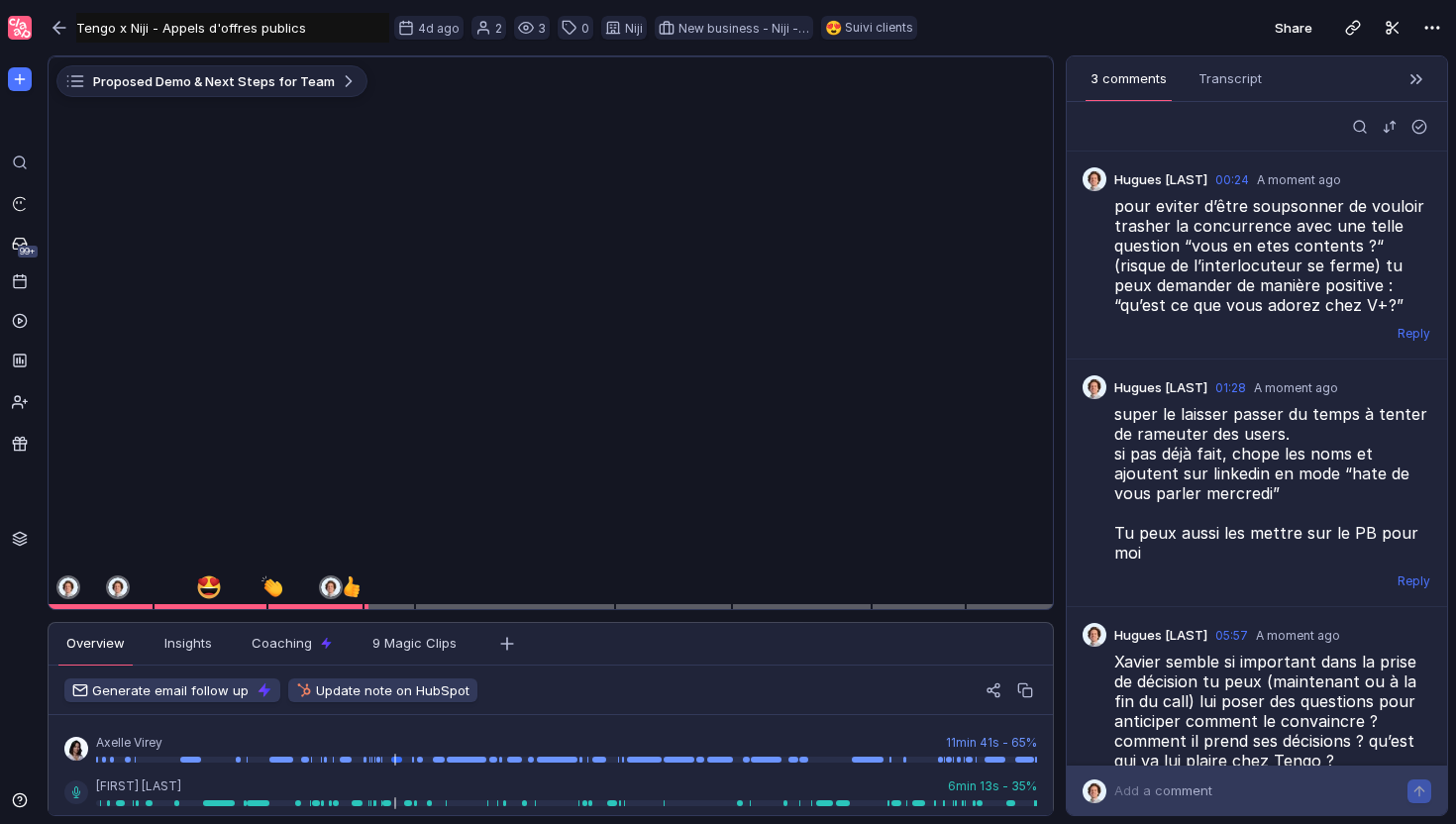 click on "Add a comment" at bounding box center [1163, 790] 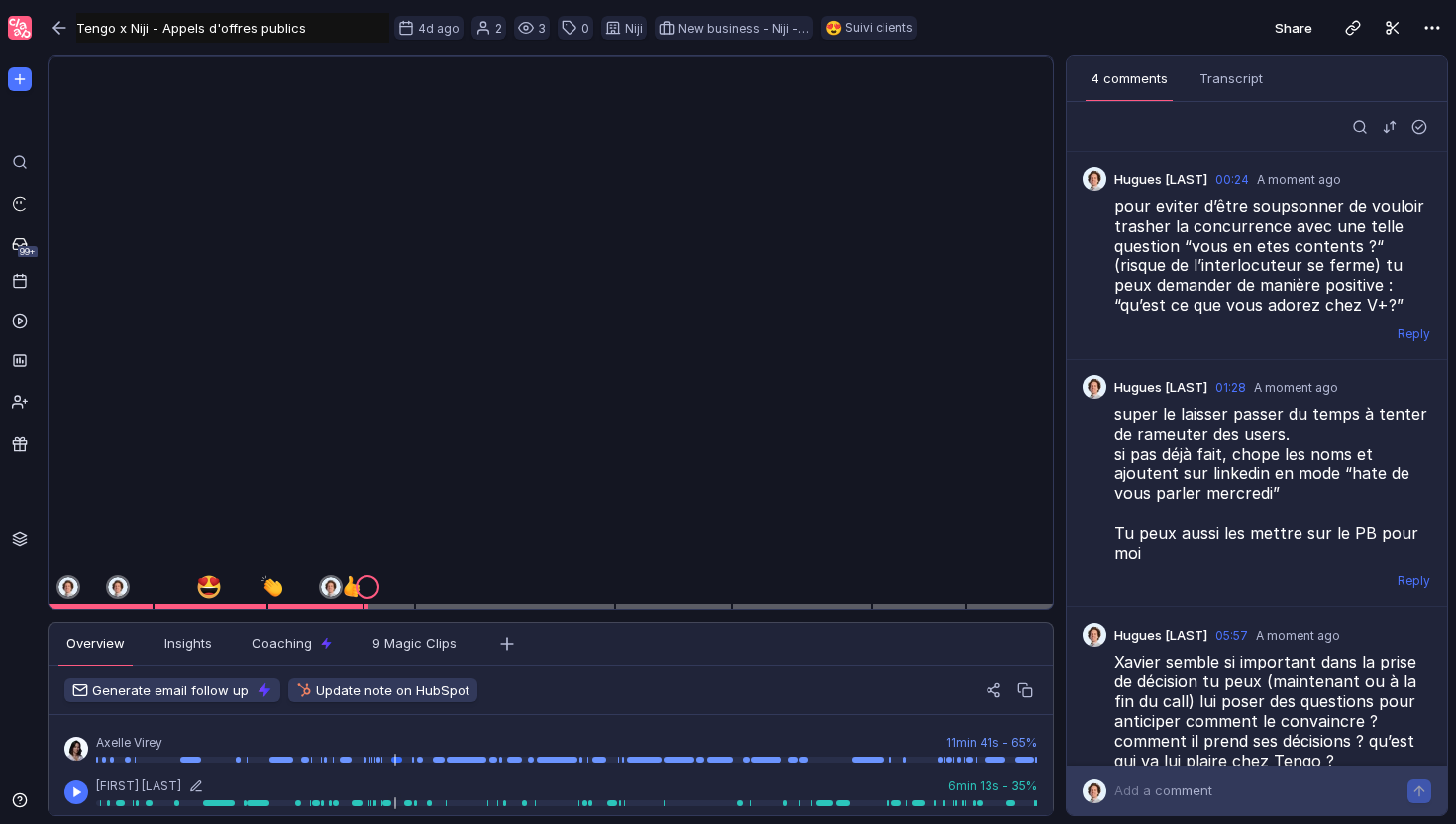 scroll, scrollTop: 53, scrollLeft: 0, axis: vertical 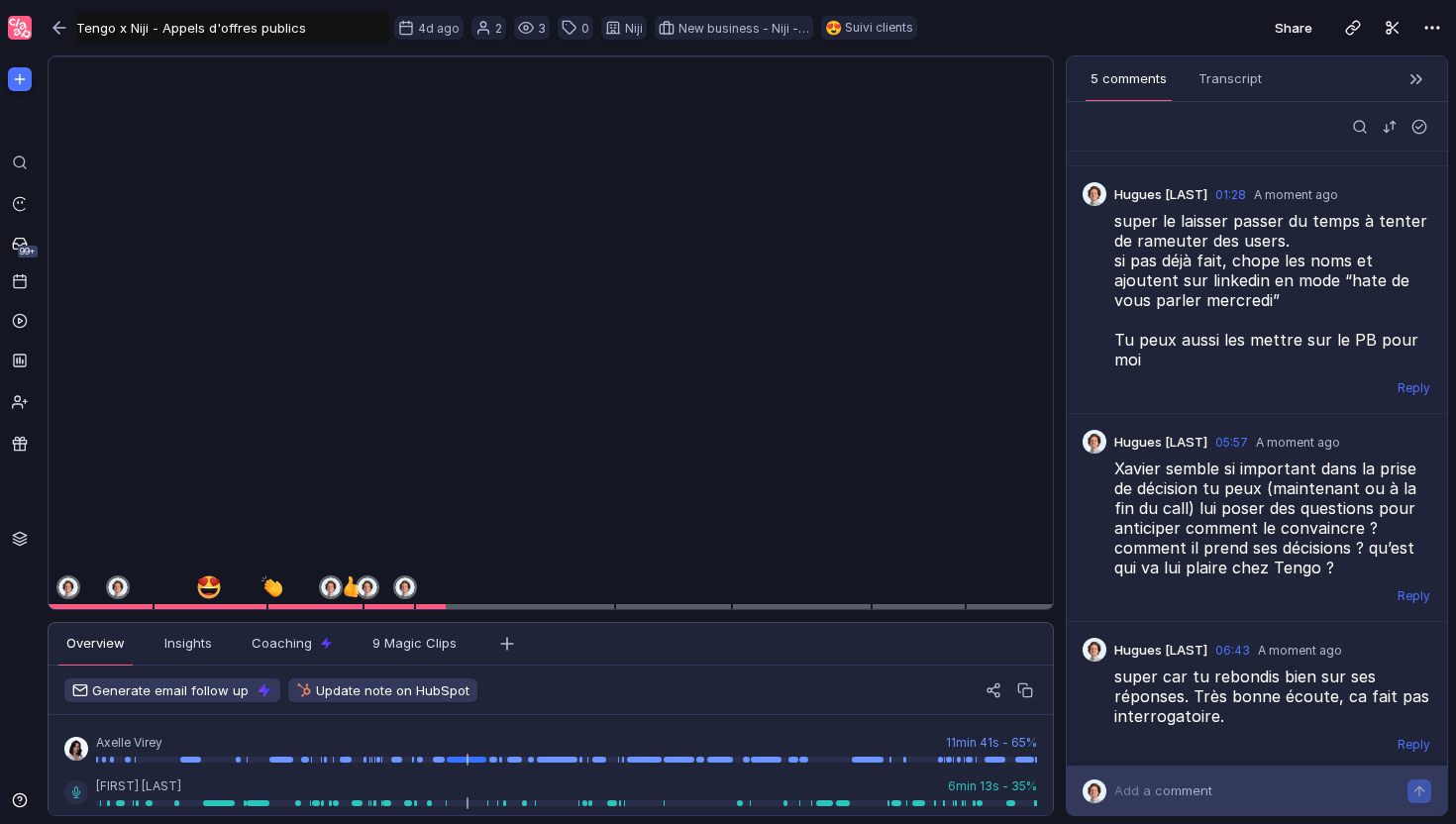 click on "5 comments Overview Insights Transcript Coaching 9 Magic Clips Hugues   RENOU 00:24 A moment ago pour eviter d’être soupsonner de vouloir trasher la concurrence avec une telle question “vous en etes contents ?“ (risque de l’interlocuteur se ferme) tu peux demander de manière positive : “qu’est ce que vous adorez chez V+?”
Reply Hugues   RENOU 01:28 A moment ago super le laisser passer du temps à tenter de rameuter des users.
si pas déjà fait, chope les noms et ajoutent sur linkedin en mode “hate de vous parler mercredi”
Tu peux aussi les mettre sur le PB pour moi
Reply Hugues   RENOU 05:57 A moment ago [NAME] semble si important dans la prise de décision tu peux (maintenant ou à la fin du call) lui poser des questions pour anticiper comment le convaincre ? comment il prend ses décisions ? qu’est qui va lui plaire chez Tengo ?
Reply Hugues   RENOU 06:43 A moment ago super car tu rebondis bien sur ses réponses. Très bonne écoute, ca fait pas interrogatoire.
Reply" at bounding box center (1258, 440) 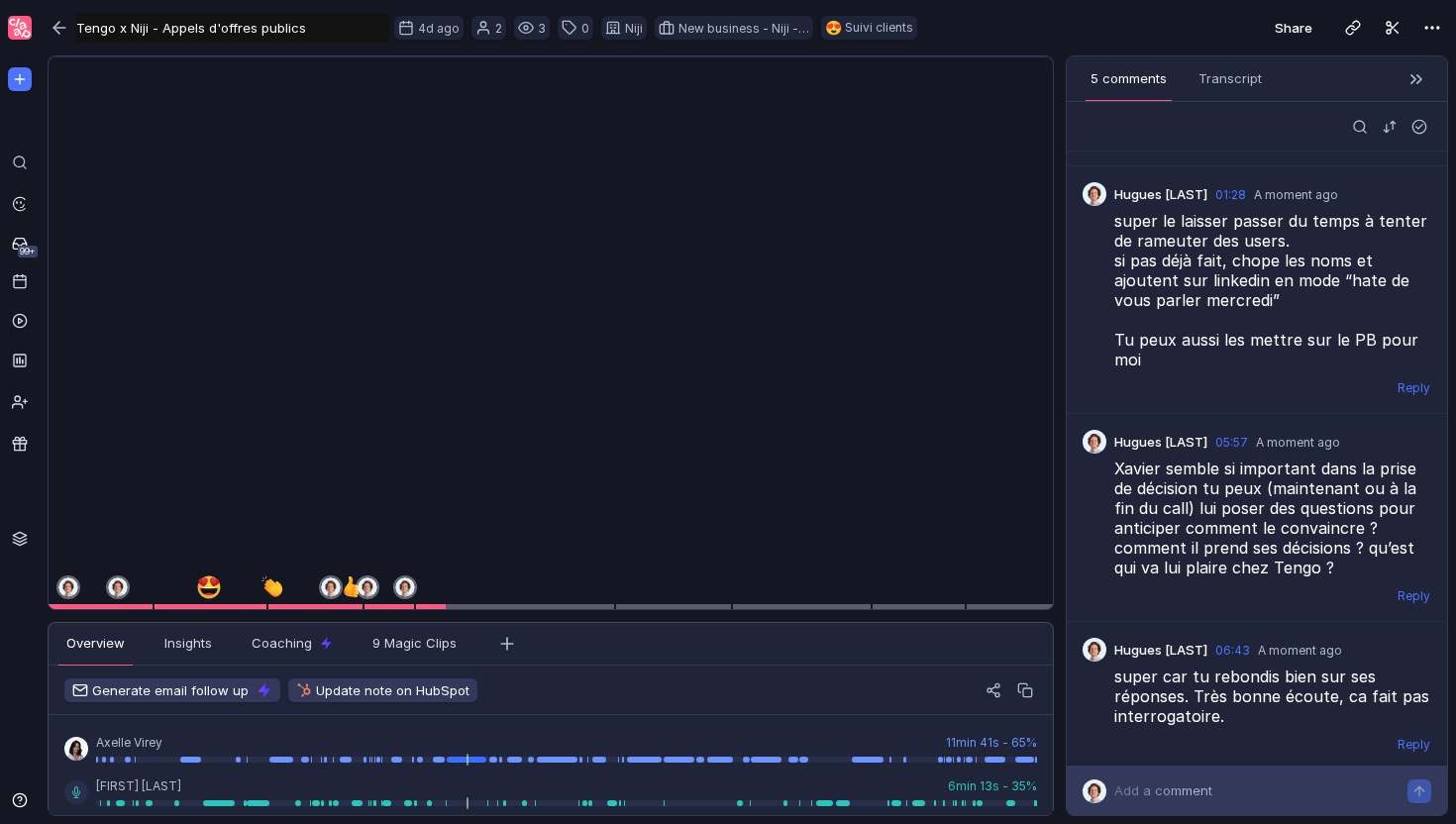 click on "Add a comment" at bounding box center [1163, 790] 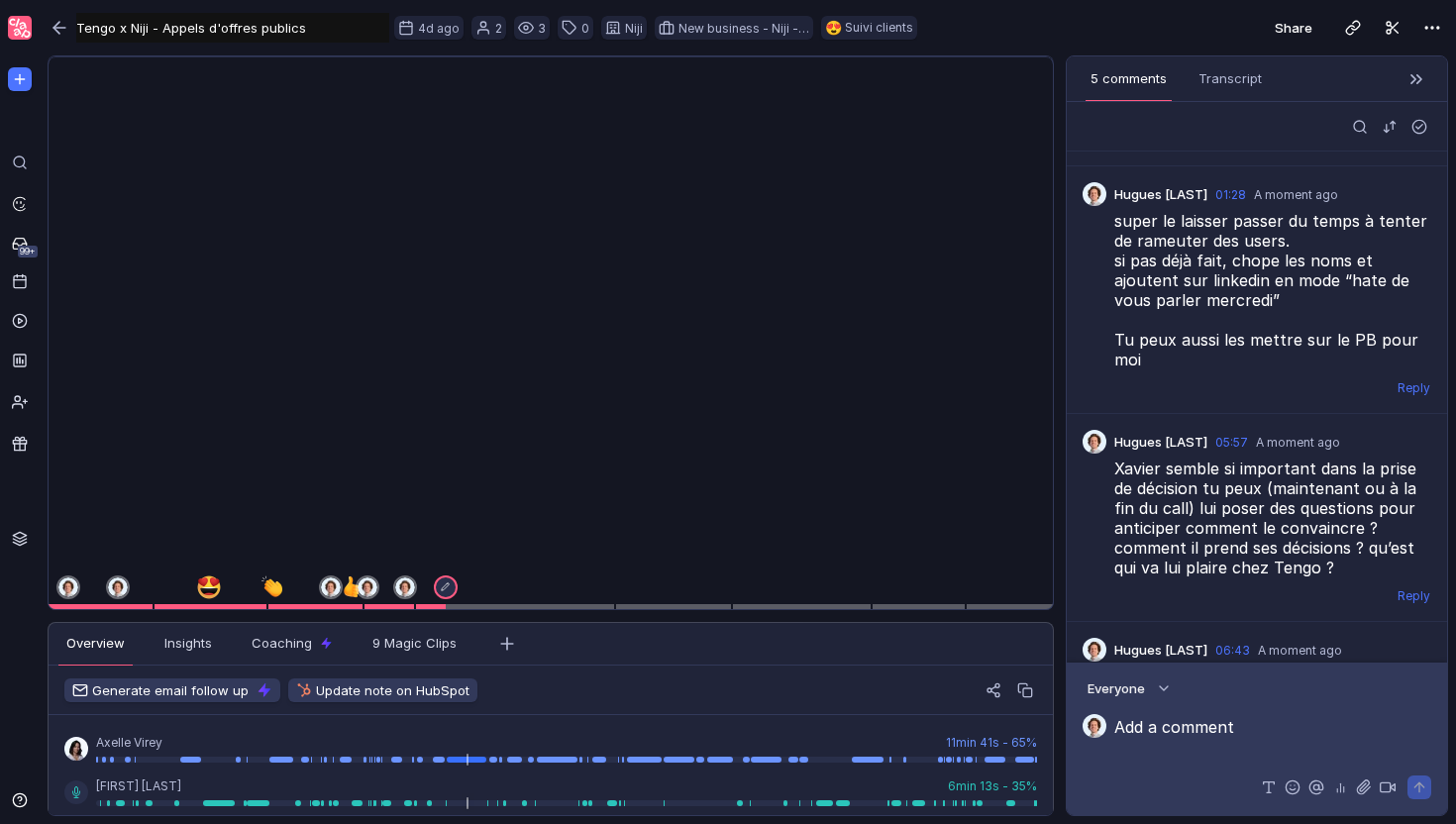 scroll, scrollTop: 280, scrollLeft: 0, axis: vertical 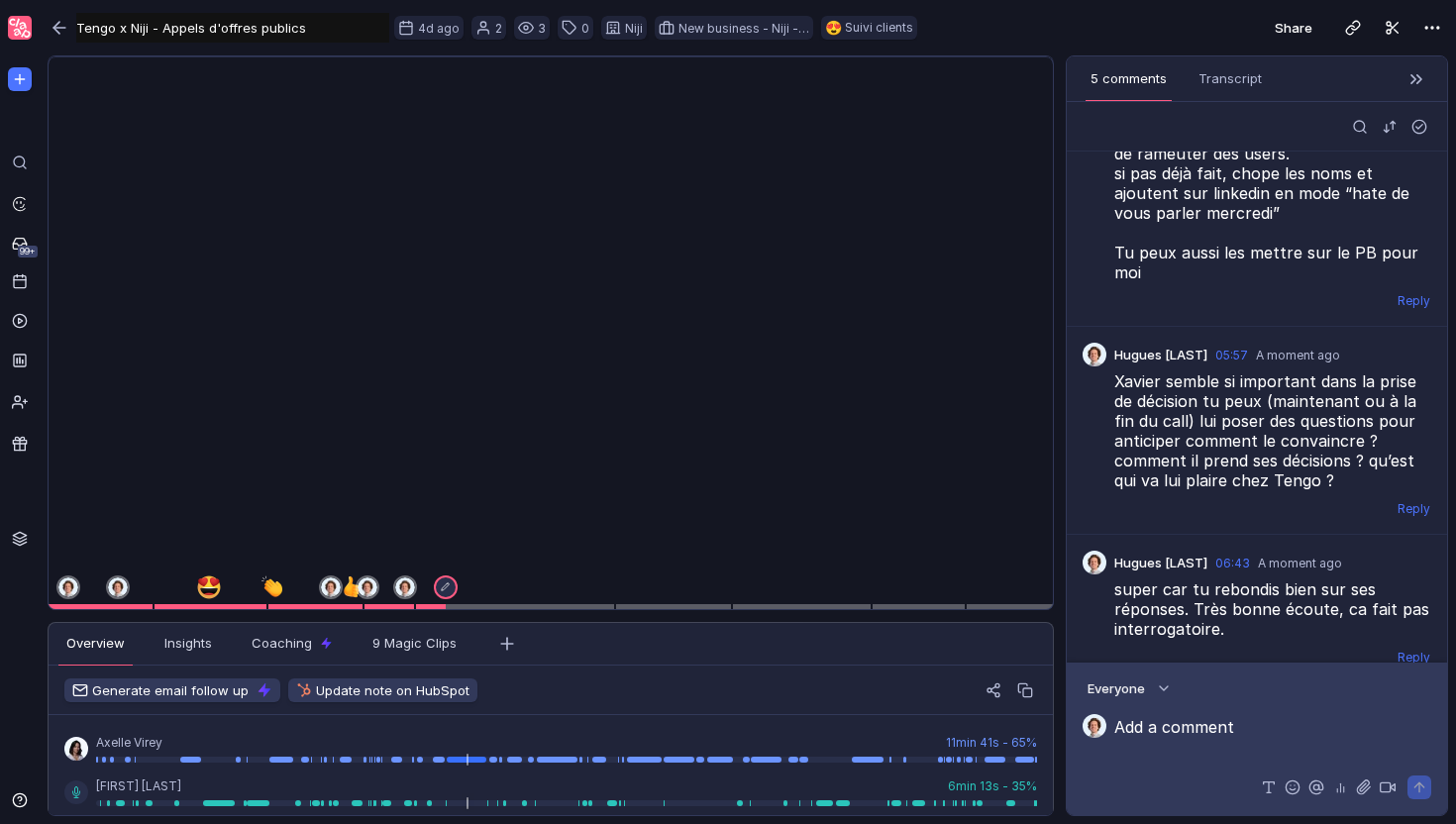 click at bounding box center [1273, 787] 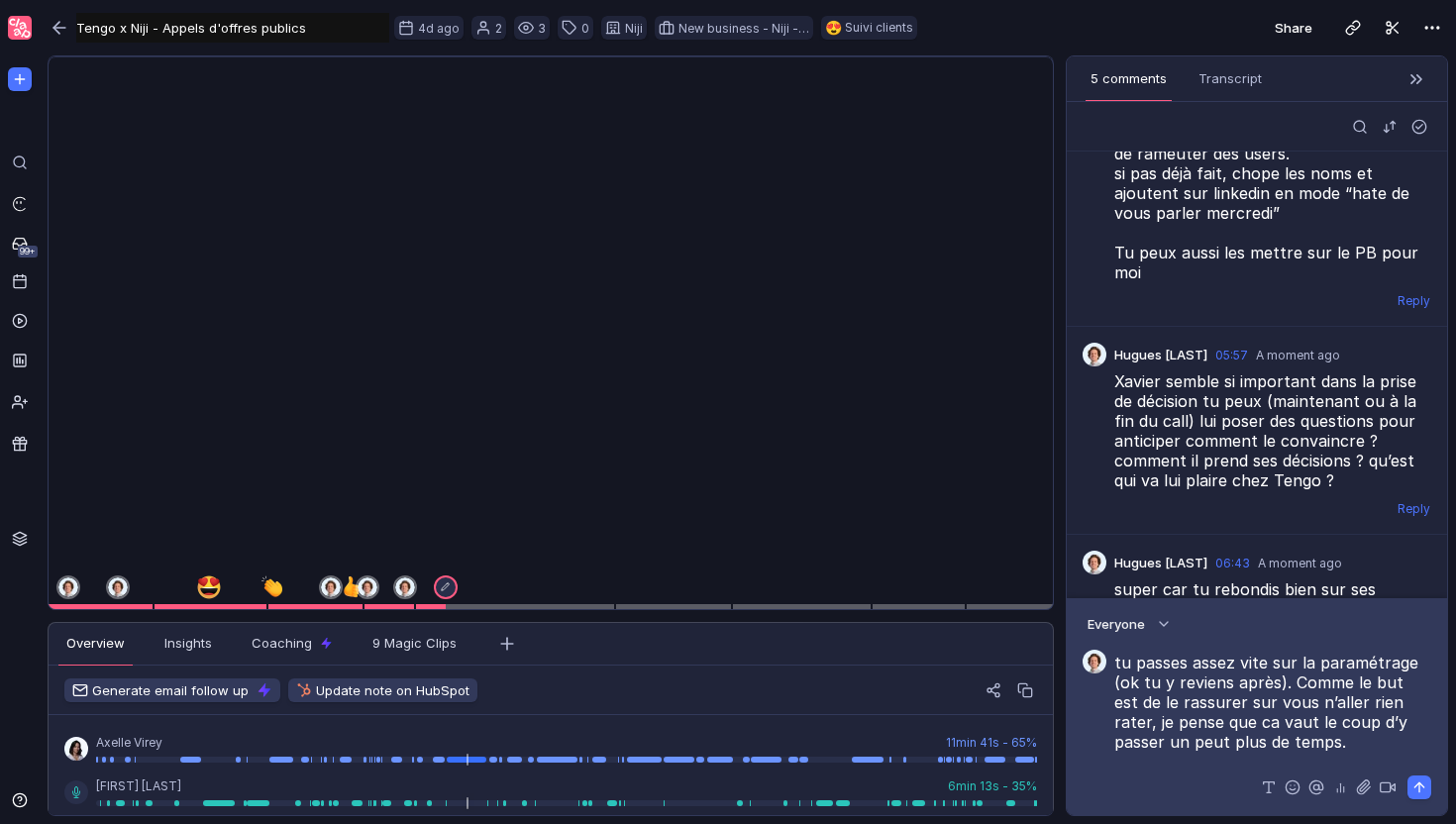 click on "tu passes assez vite sur la paramétrage (ok tu y reviens après). Comme le but est de le rassurer sur vous n’aller rien rater, je pense que ca vaut le coup d’y passer un peut plus de temps." at bounding box center (1273, 702) 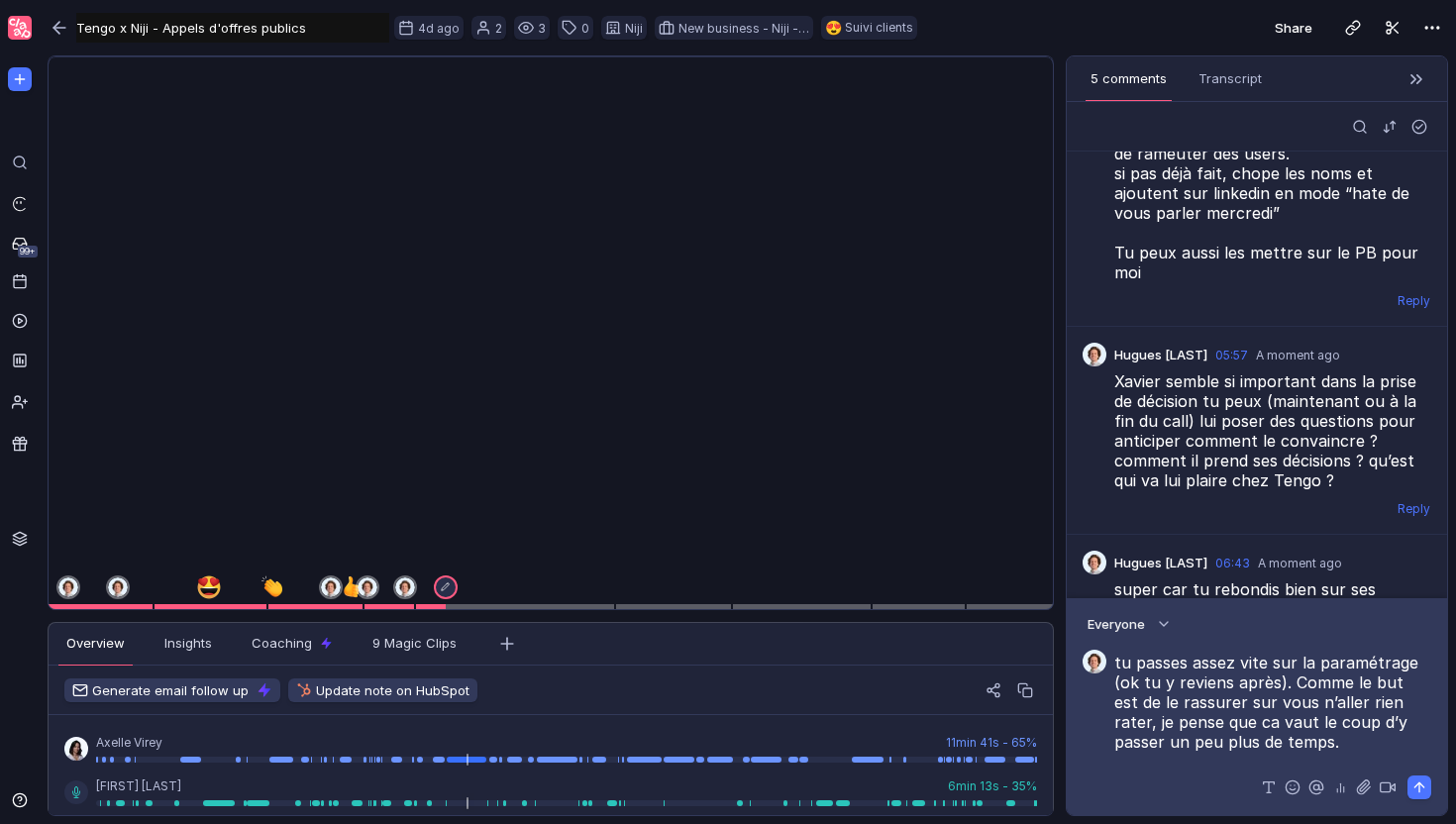 click on "tu passes assez vite sur la paramétrage (ok tu y reviens après). Comme le but est de le rassurer sur vous n’aller rien rater, je pense que ca vaut le coup d’y passer un peu plus de temps." at bounding box center [1273, 702] 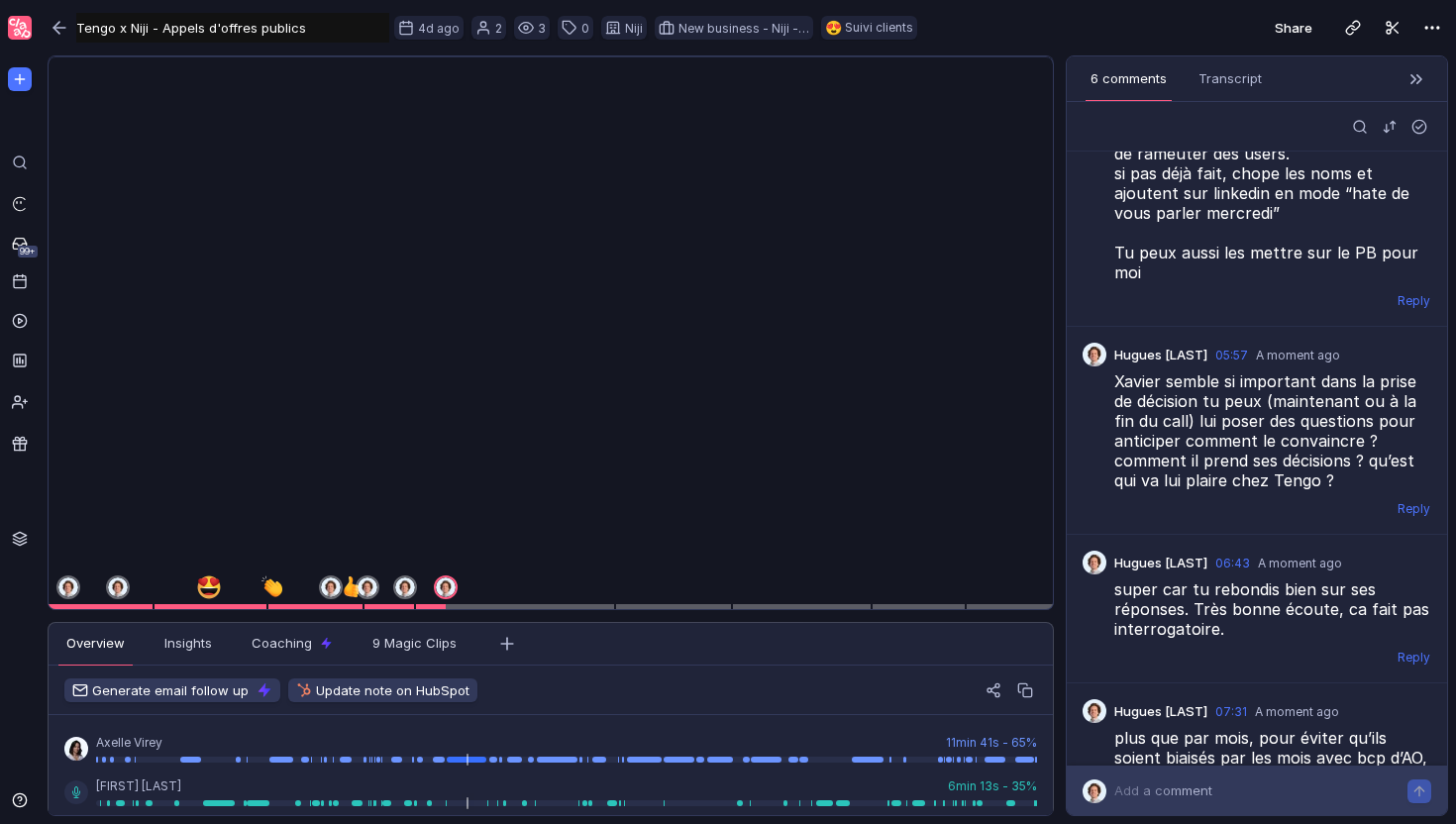 scroll, scrollTop: 383, scrollLeft: 0, axis: vertical 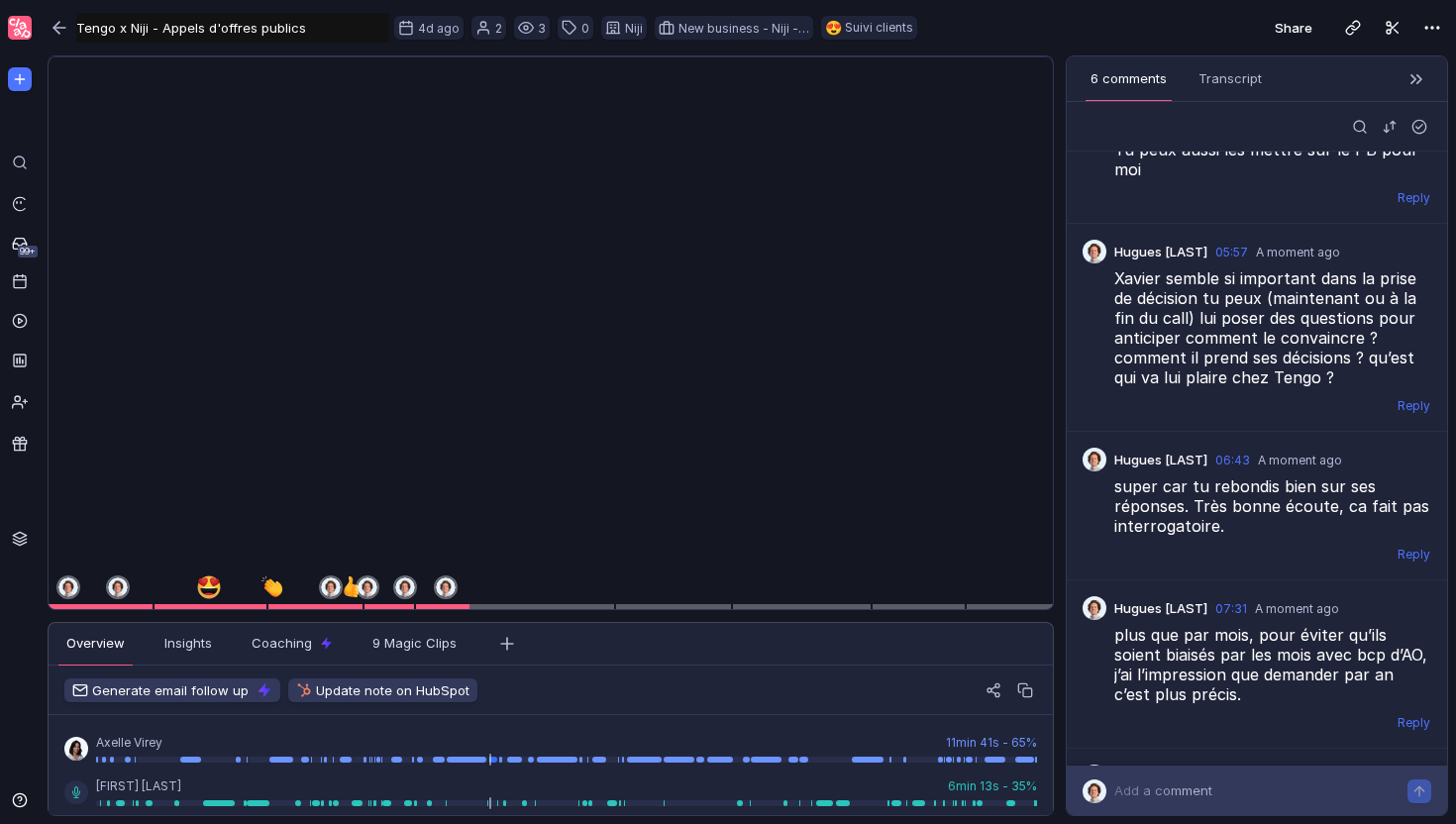 click on "Add a comment" at bounding box center (1163, 790) 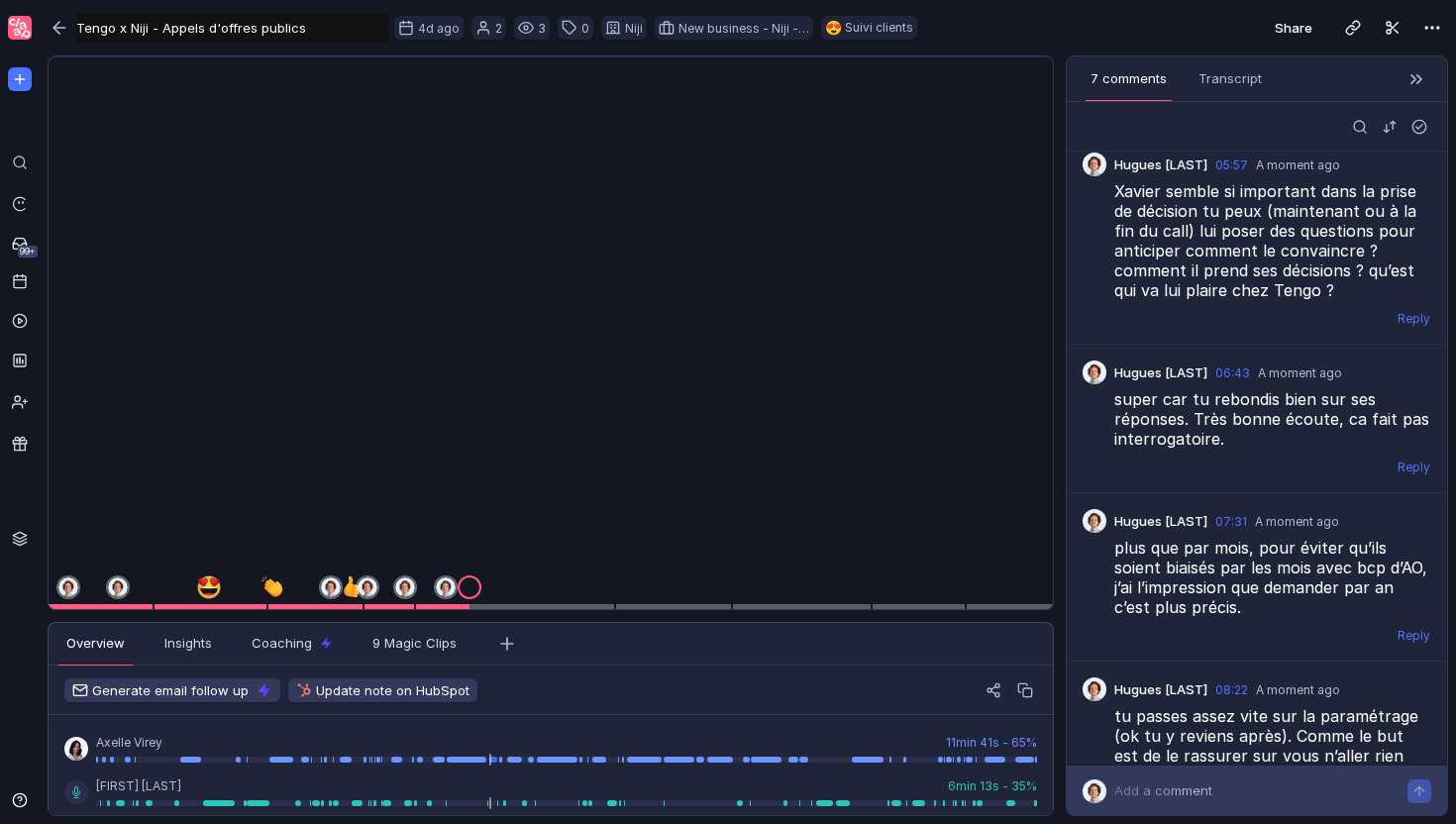 scroll, scrollTop: 540, scrollLeft: 0, axis: vertical 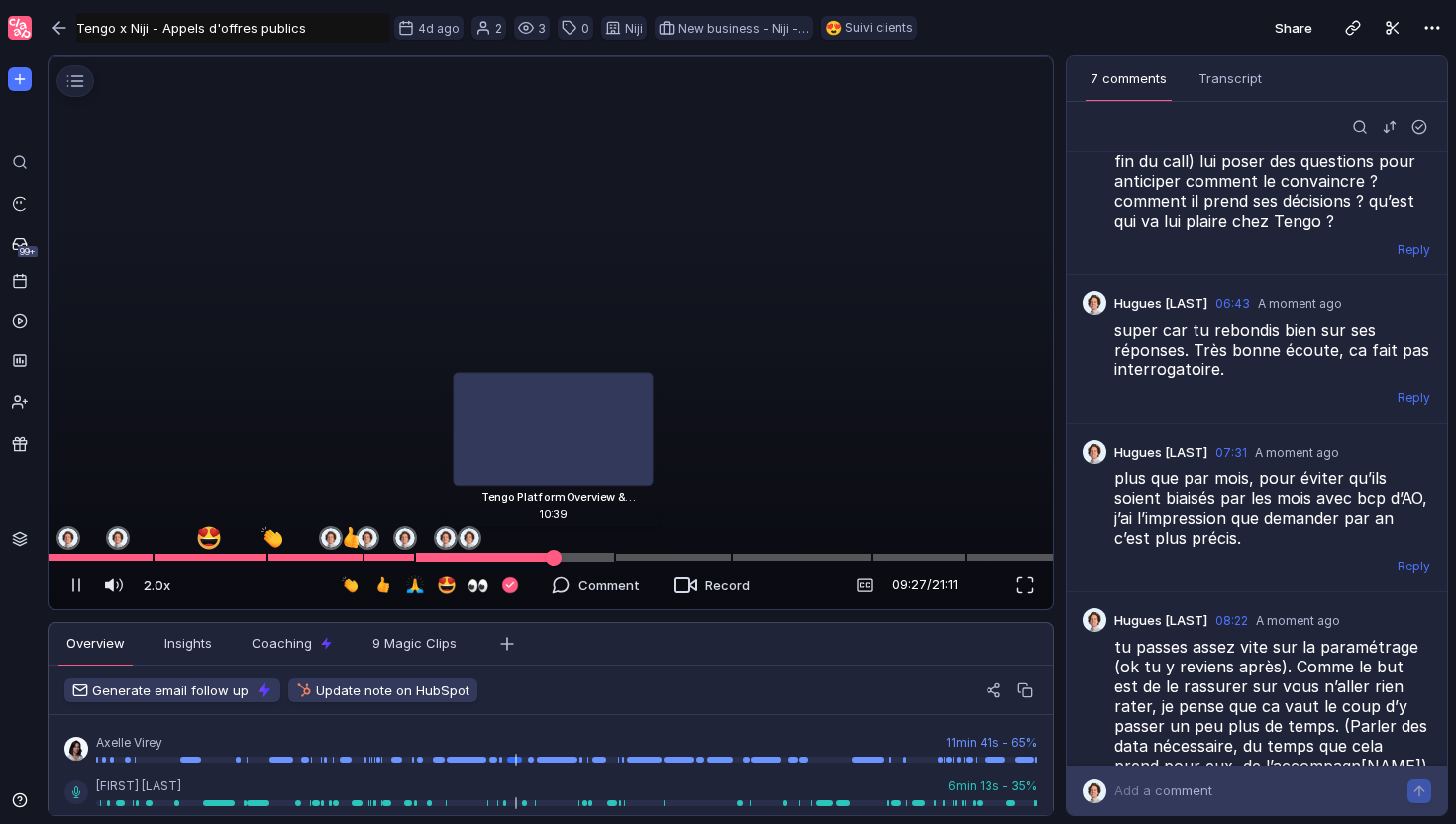 click at bounding box center [515, 558] 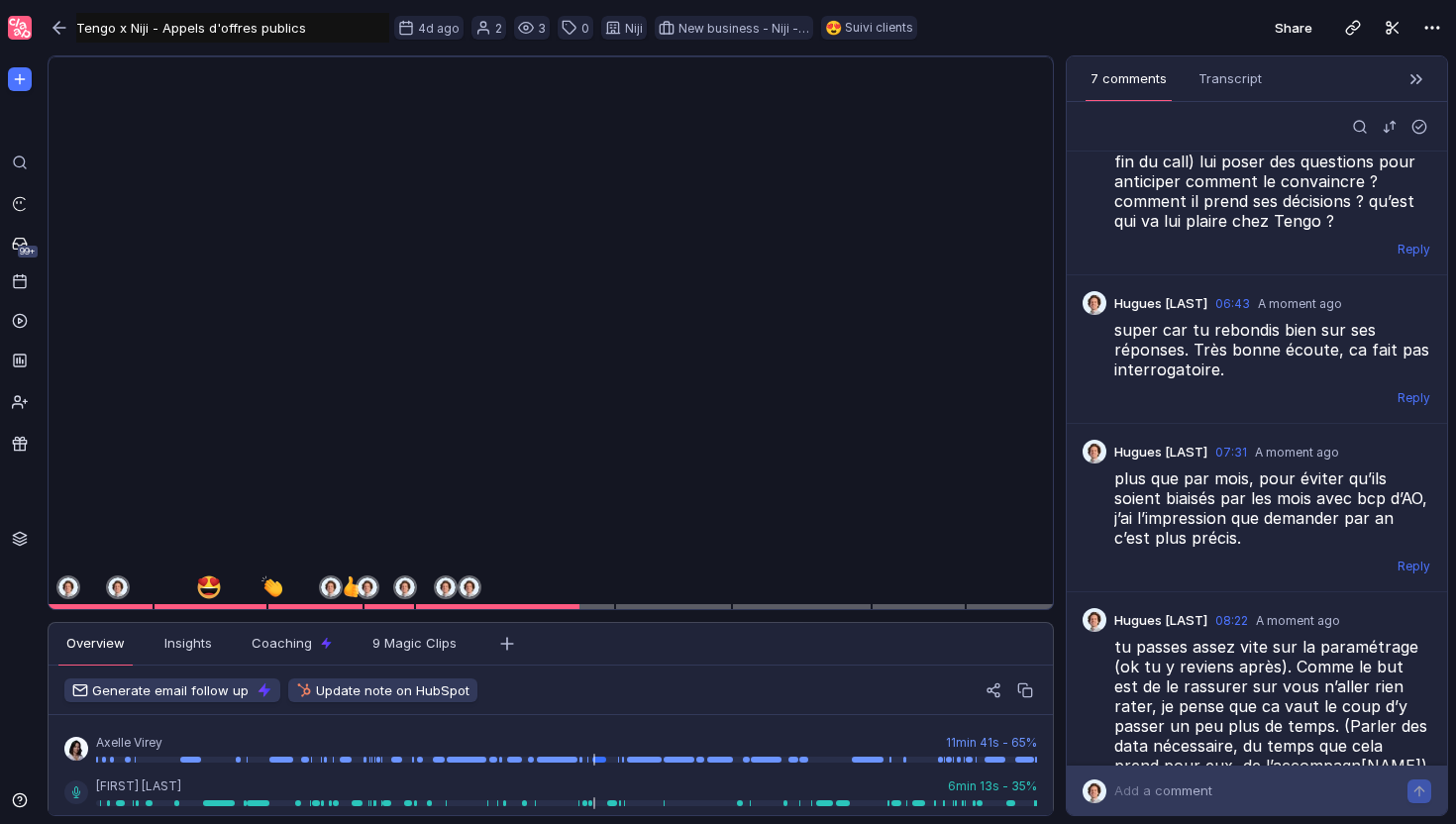 click on "Add a comment" at bounding box center (1261, 790) 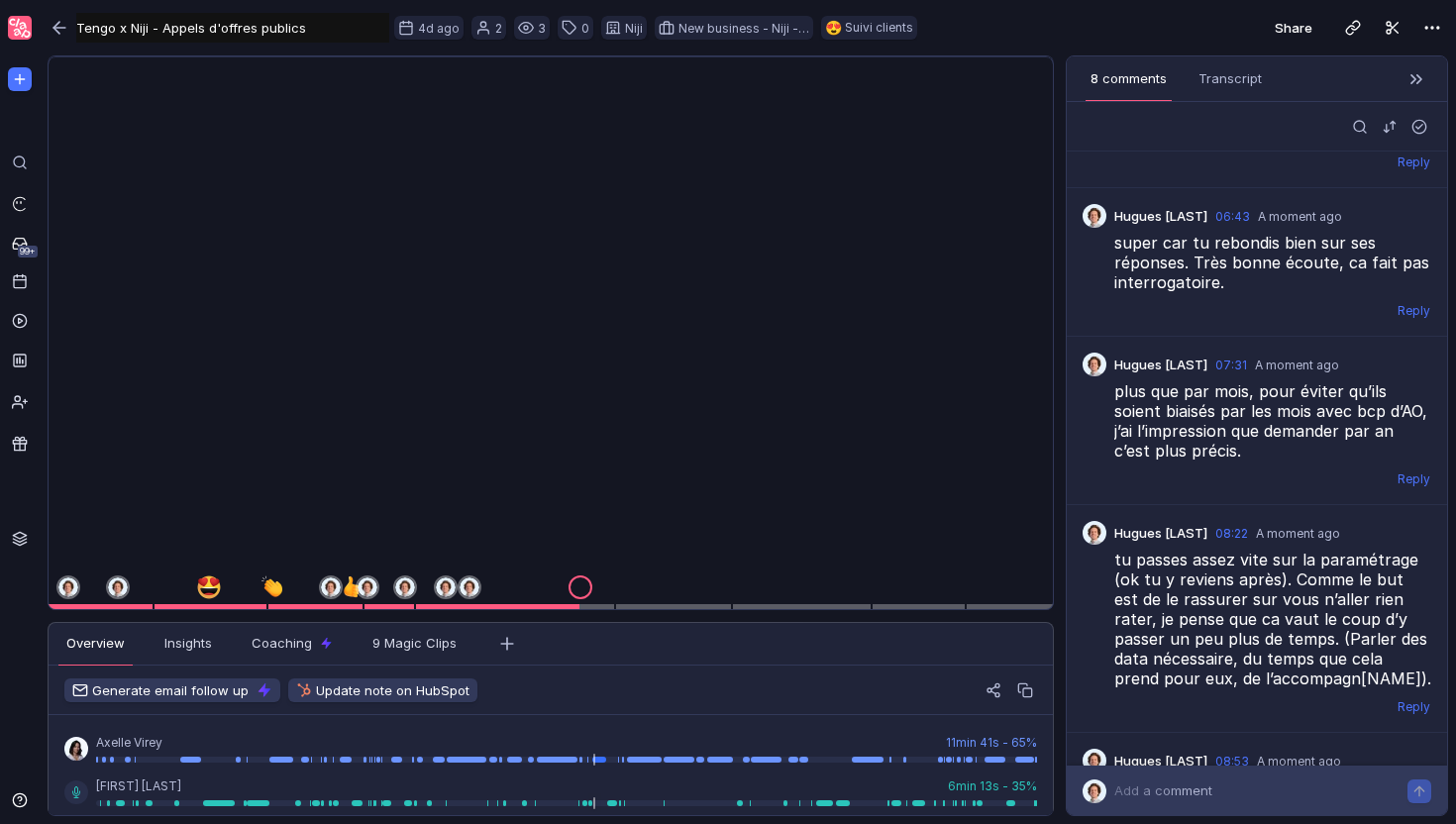 scroll, scrollTop: 764, scrollLeft: 0, axis: vertical 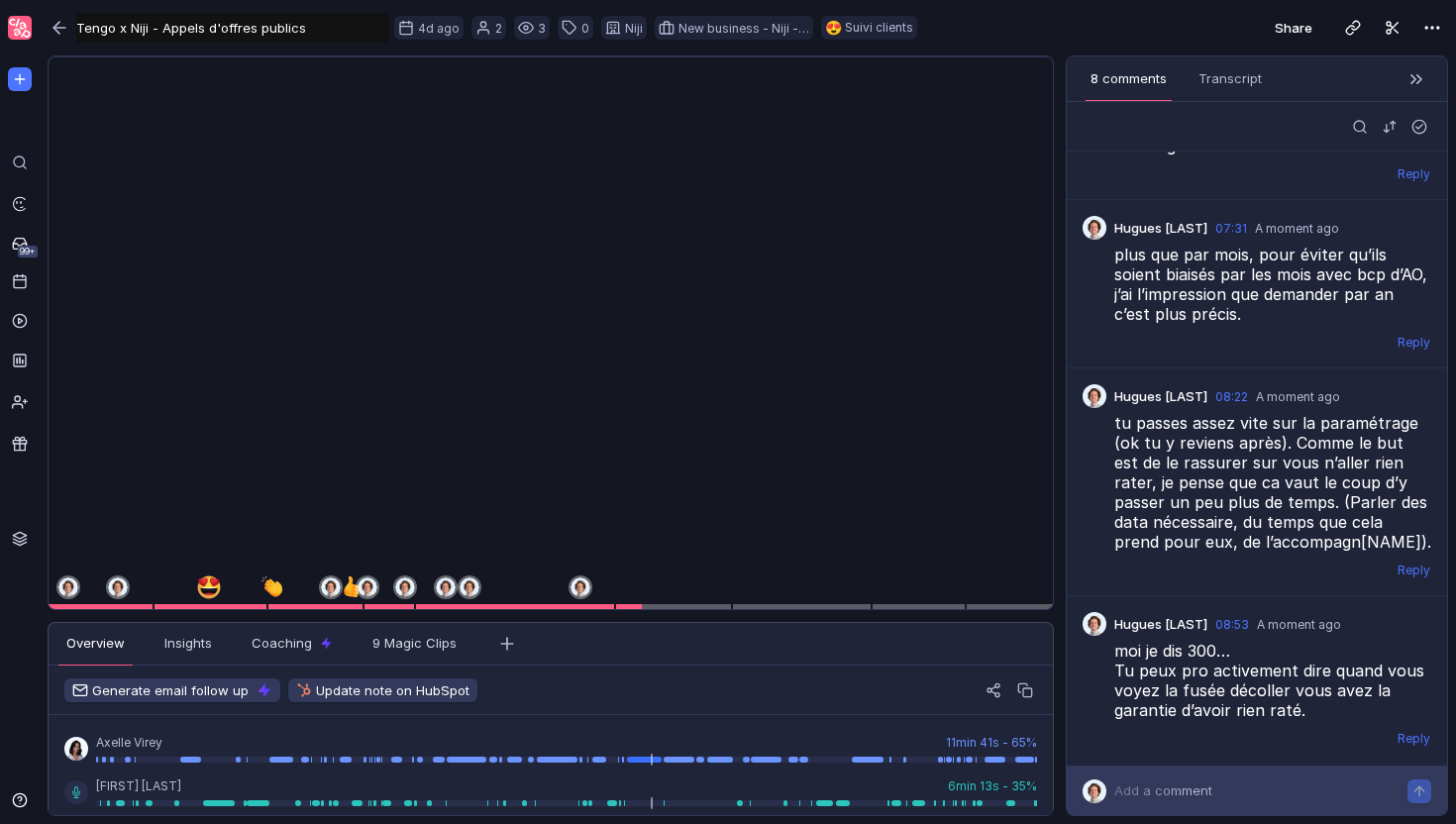 click on "Add a comment" at bounding box center (1261, 790) 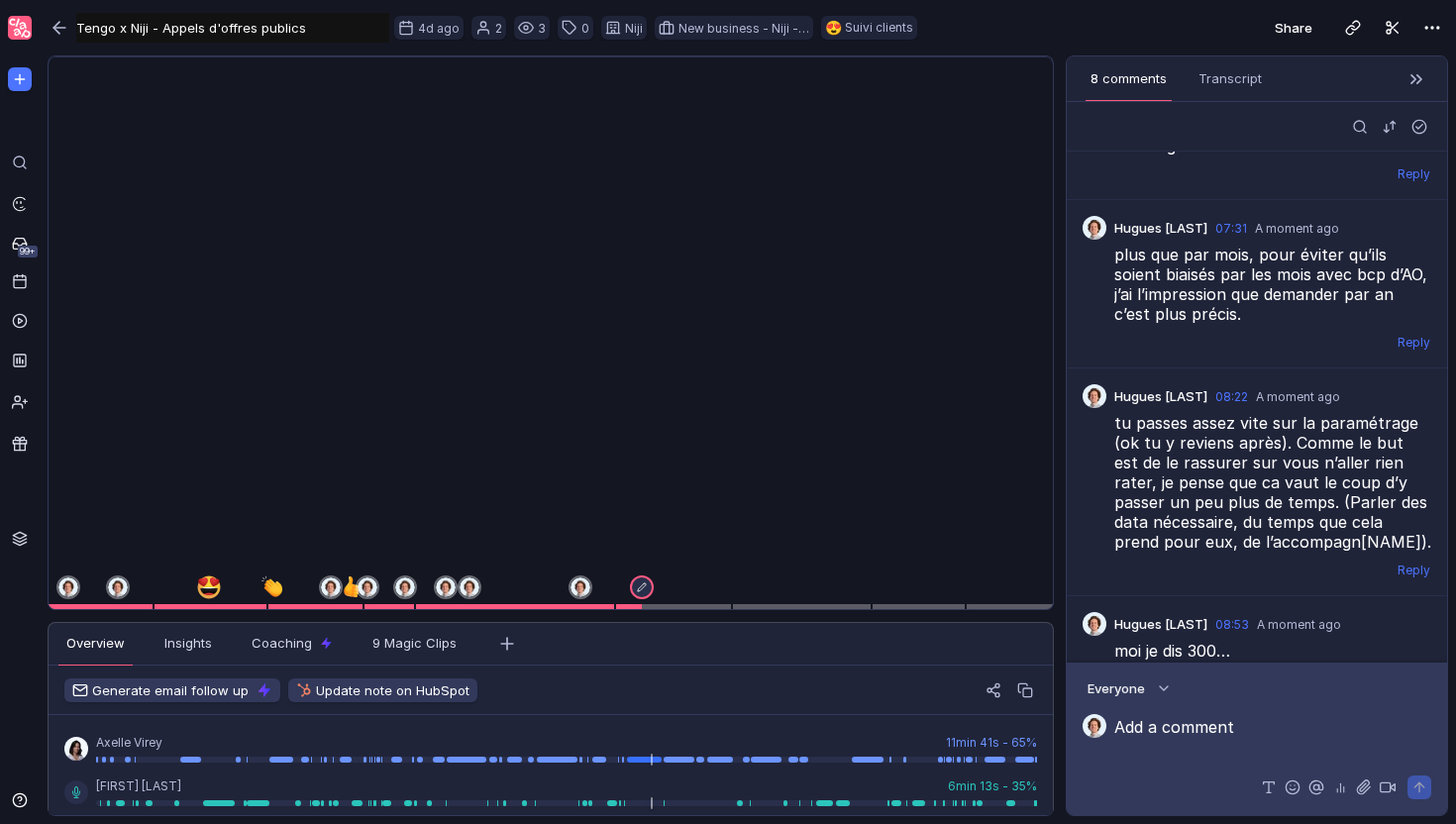 scroll, scrollTop: 851, scrollLeft: 0, axis: vertical 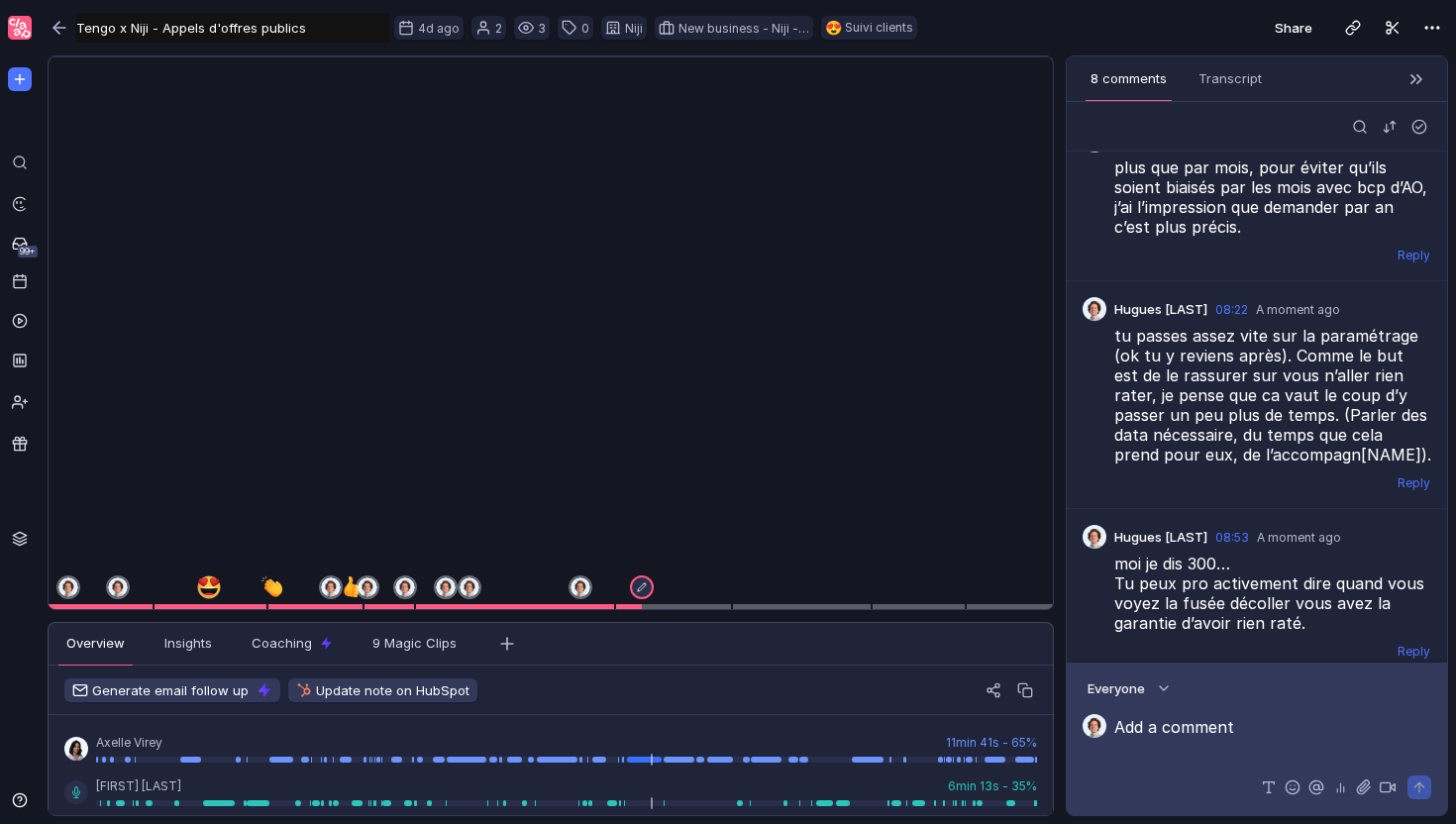 click at bounding box center [1281, 737] 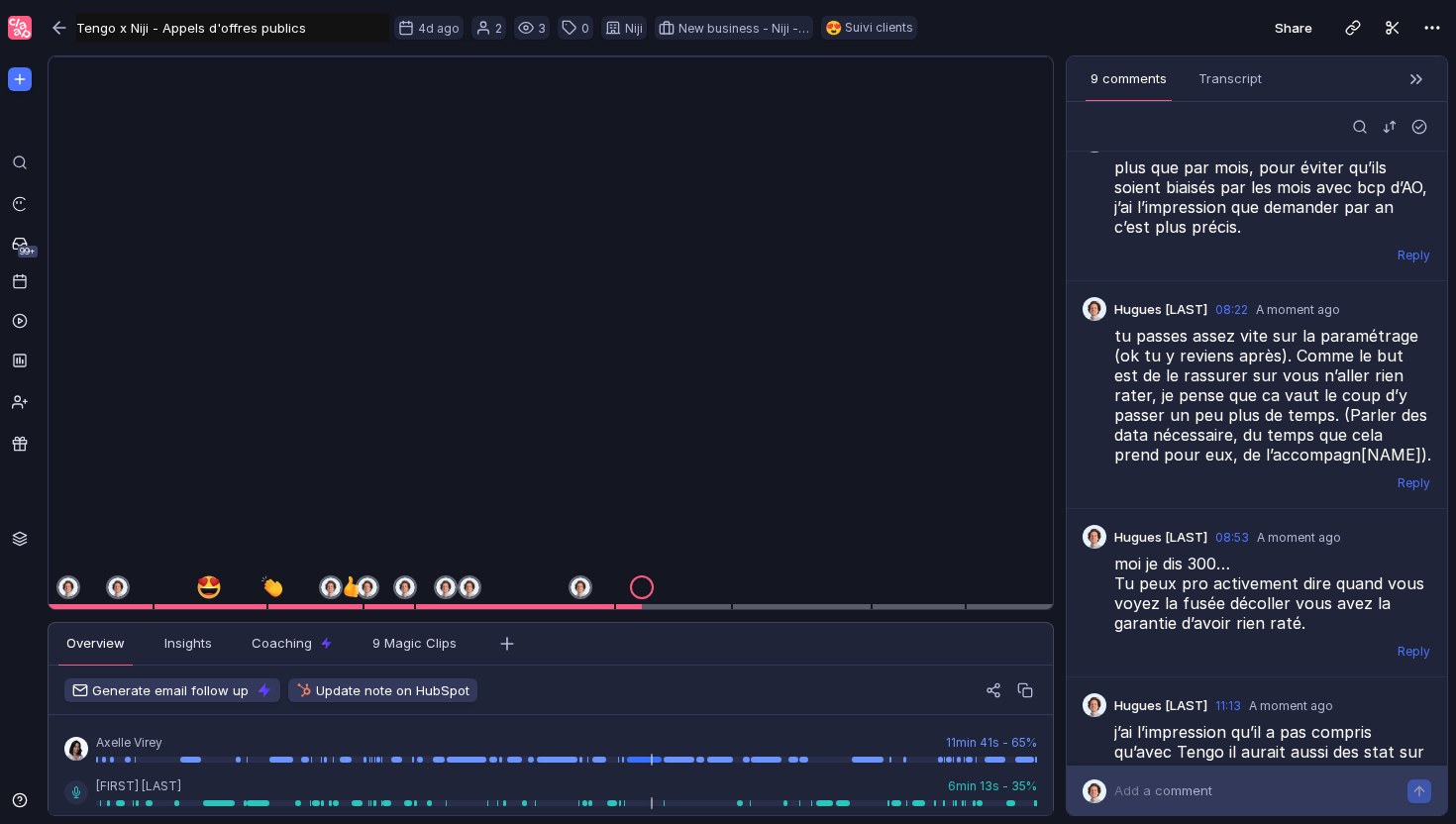 scroll, scrollTop: 903, scrollLeft: 0, axis: vertical 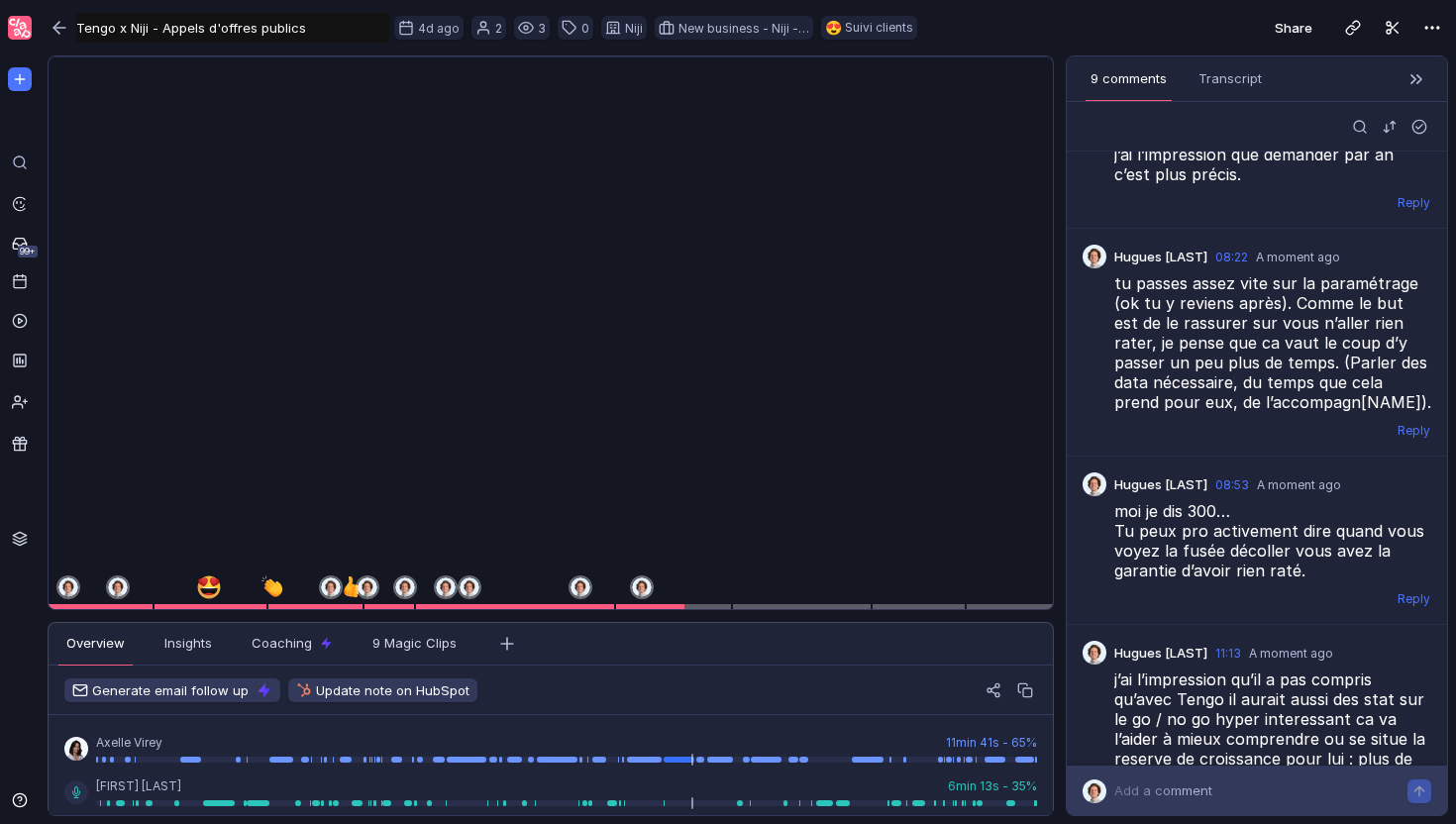 click on "Add a comment" at bounding box center (1261, 790) 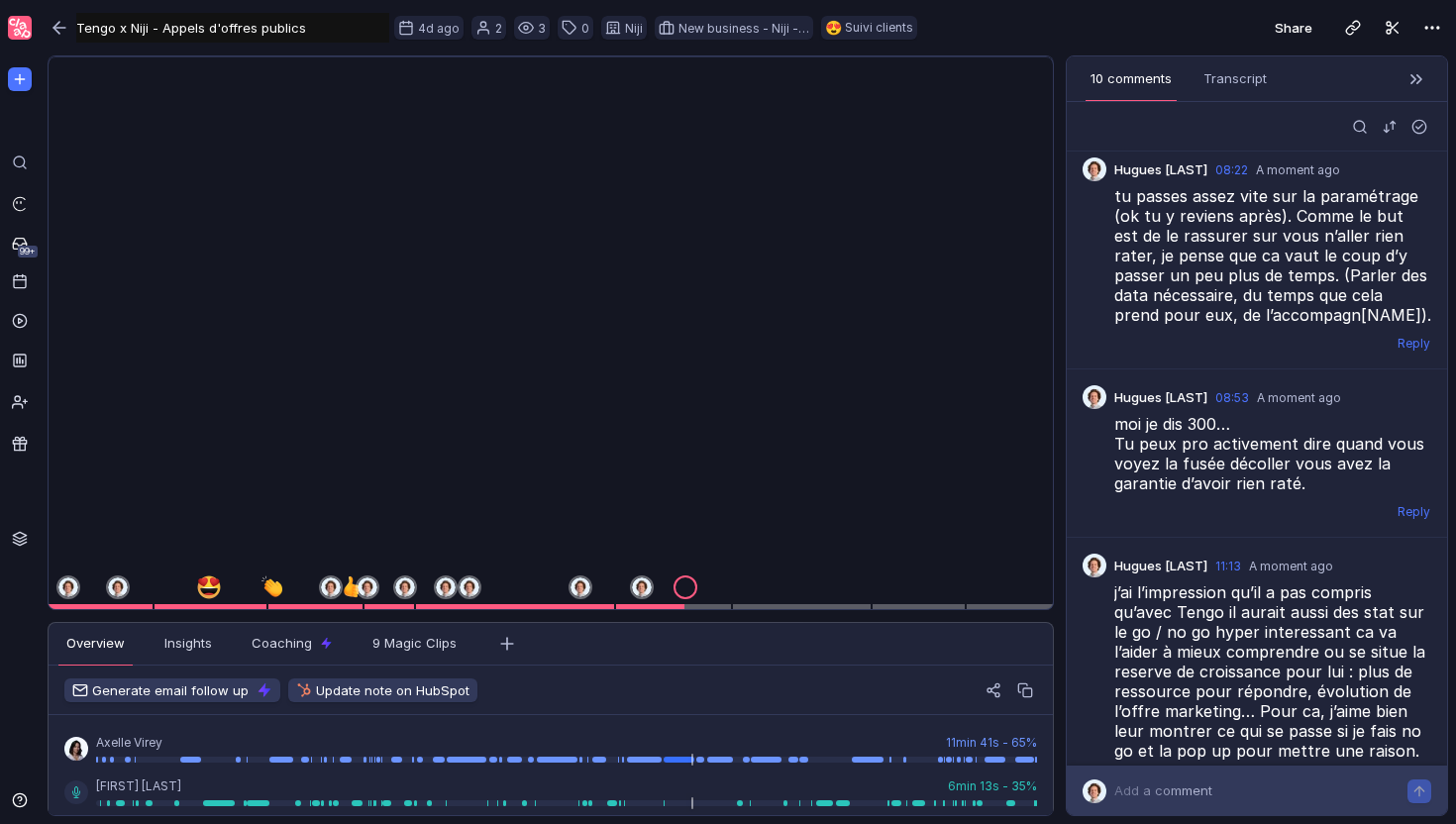scroll, scrollTop: 1043, scrollLeft: 0, axis: vertical 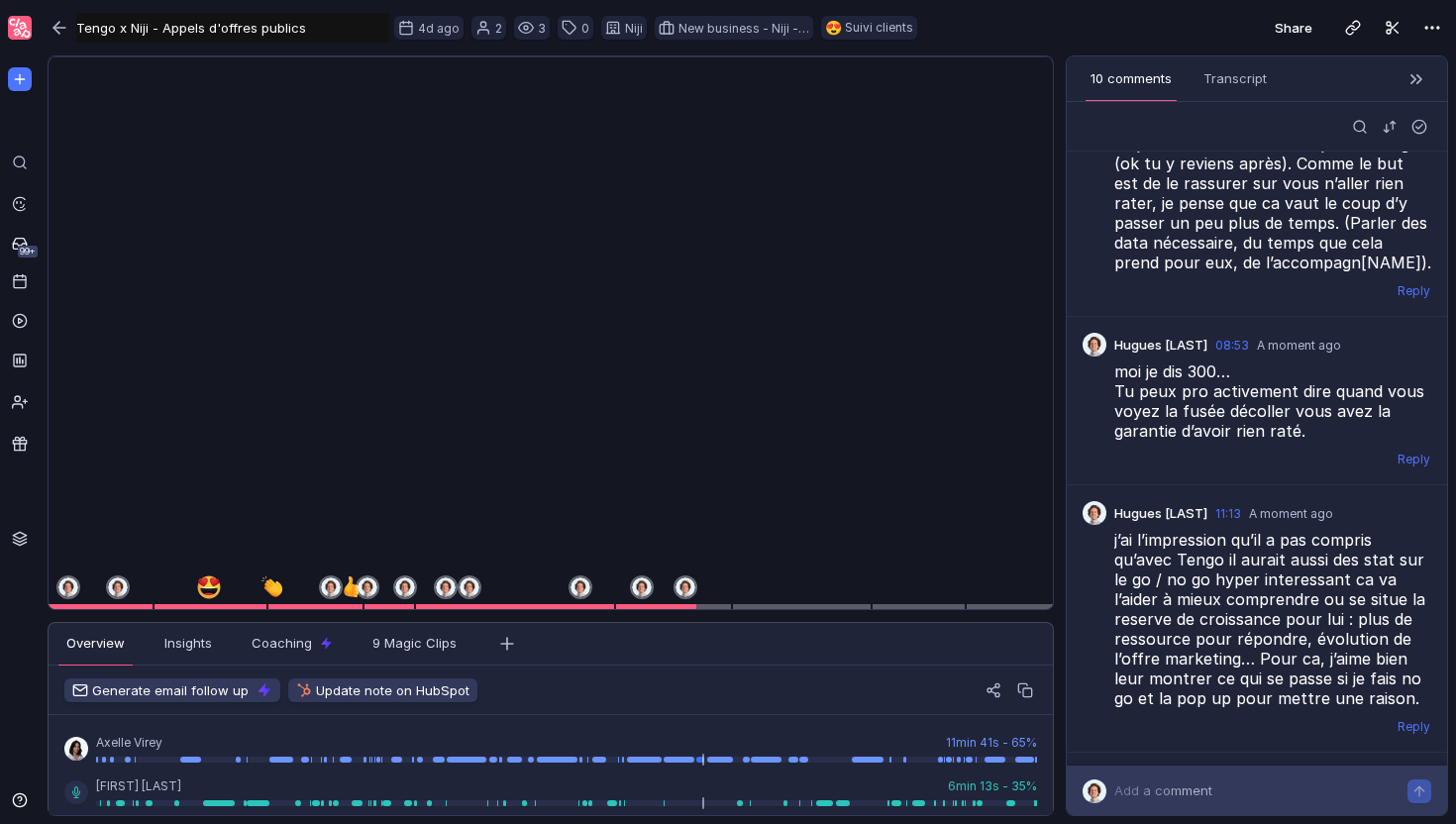 click on "Add a comment" at bounding box center (1261, 790) 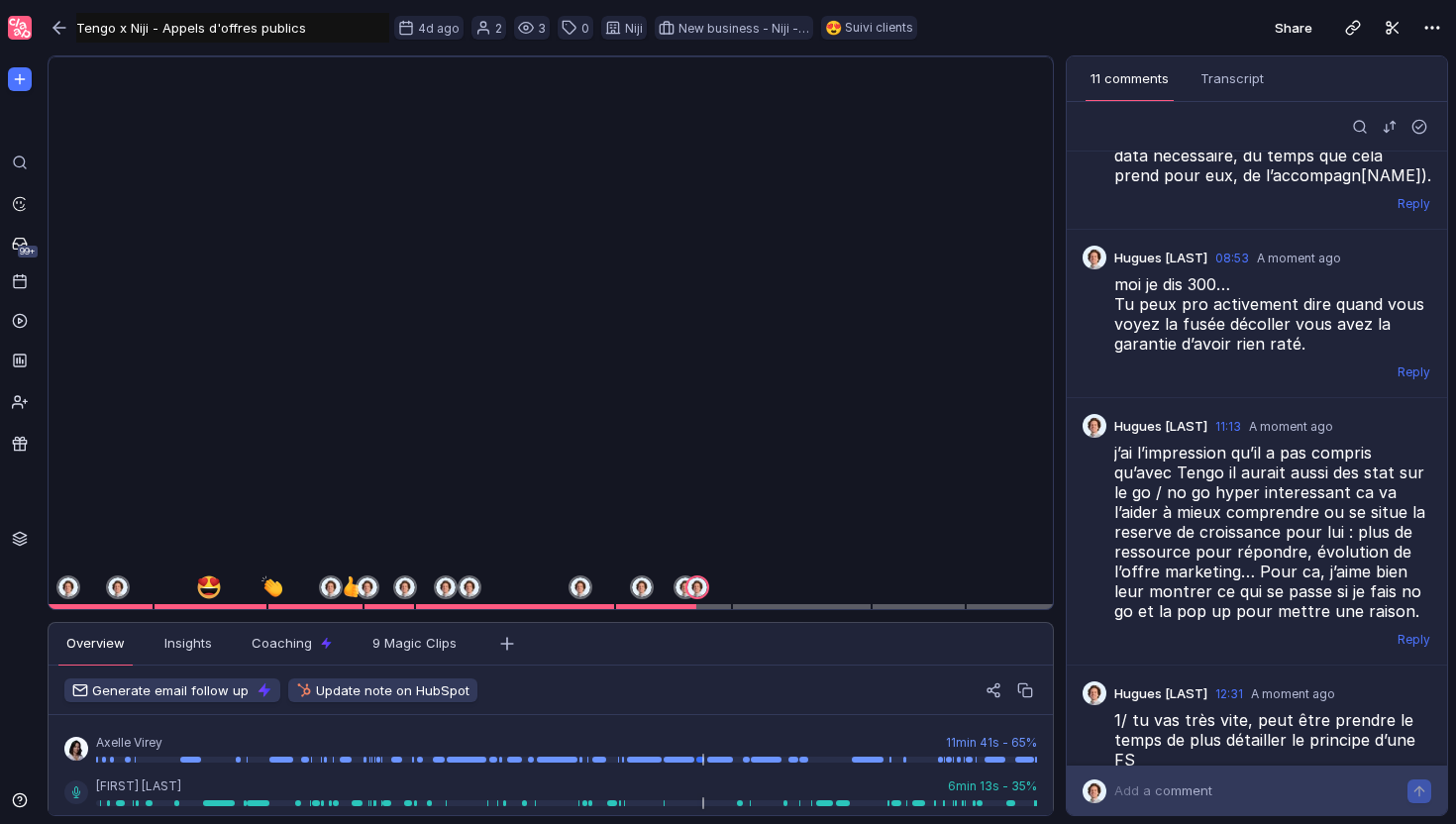 scroll, scrollTop: 1166, scrollLeft: 0, axis: vertical 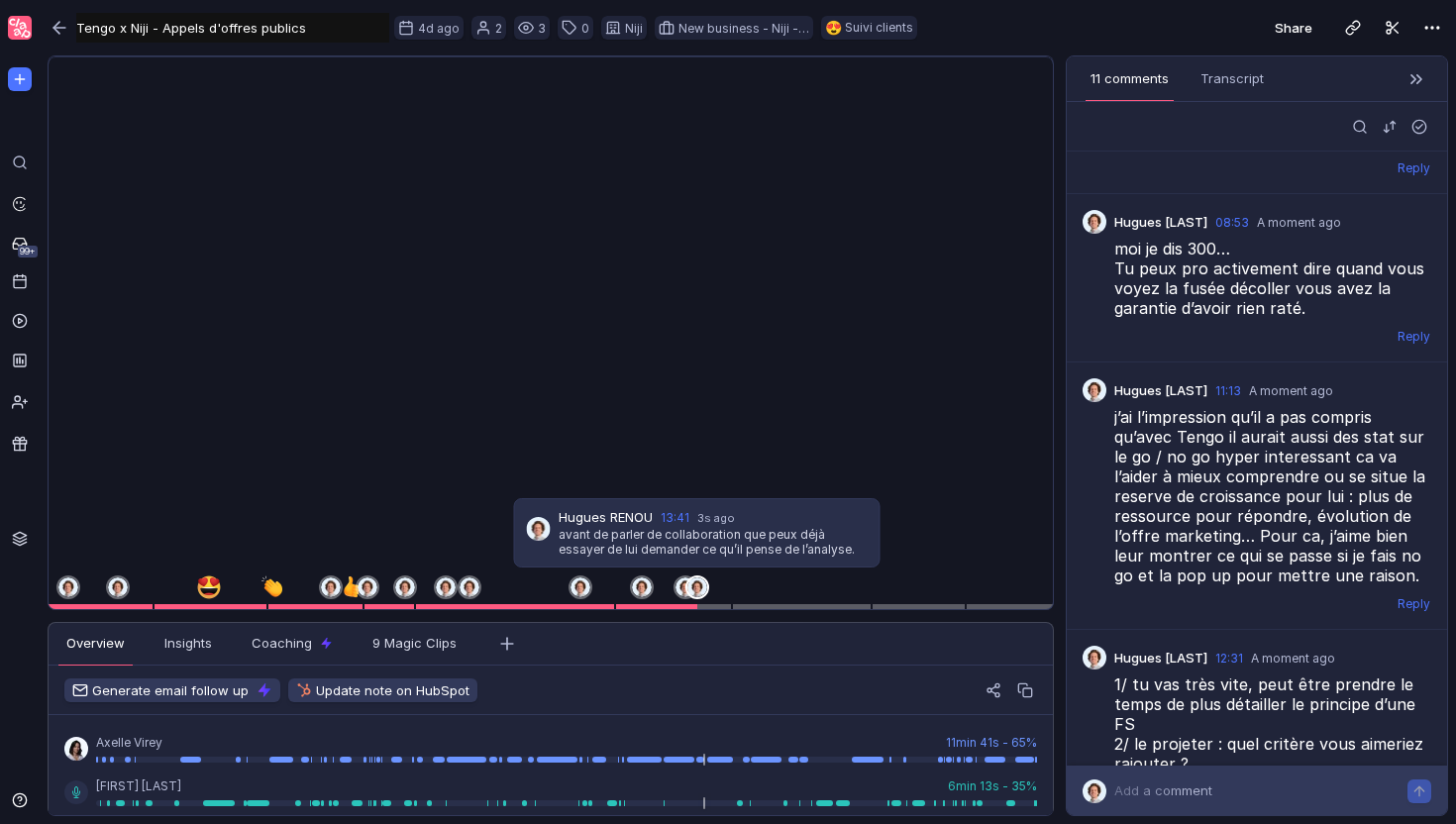 click at bounding box center [1347, 1014] 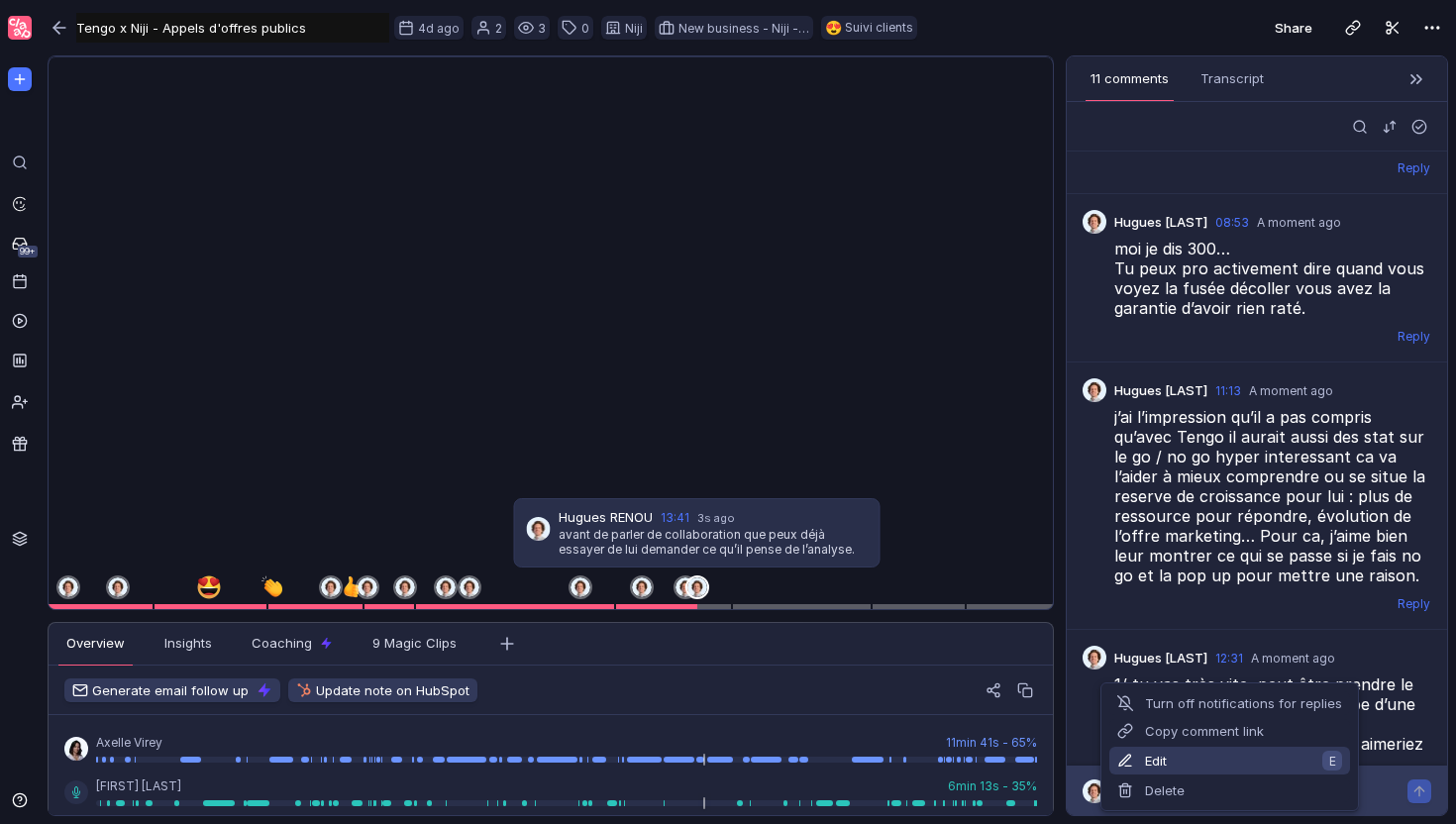 click on "Edit E" at bounding box center [1229, 761] 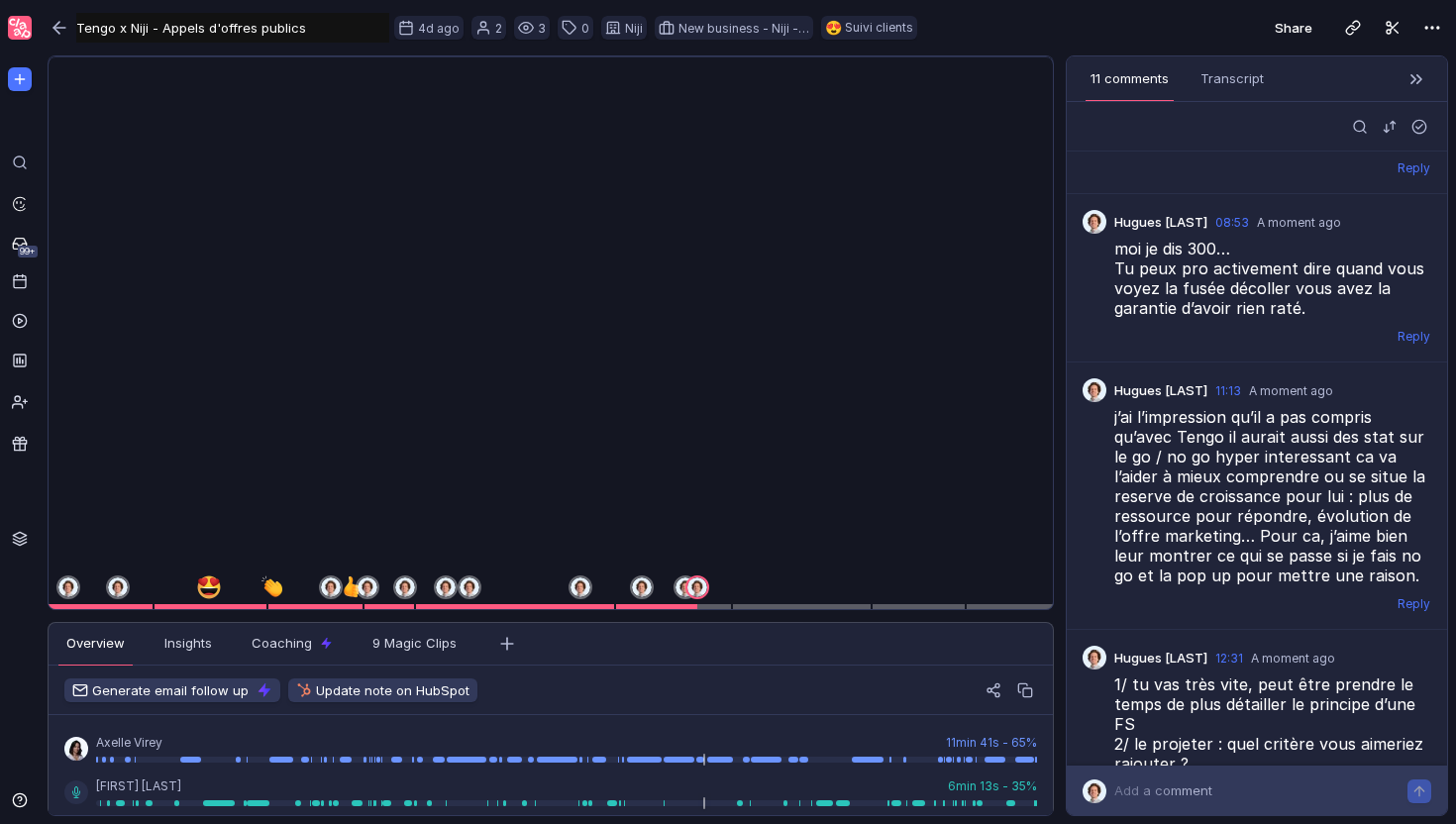 click on "avant de parler de collaboration que peux déjà essayer de lui demander ce qu’il pense de l’analyse." at bounding box center [1273, 1061] 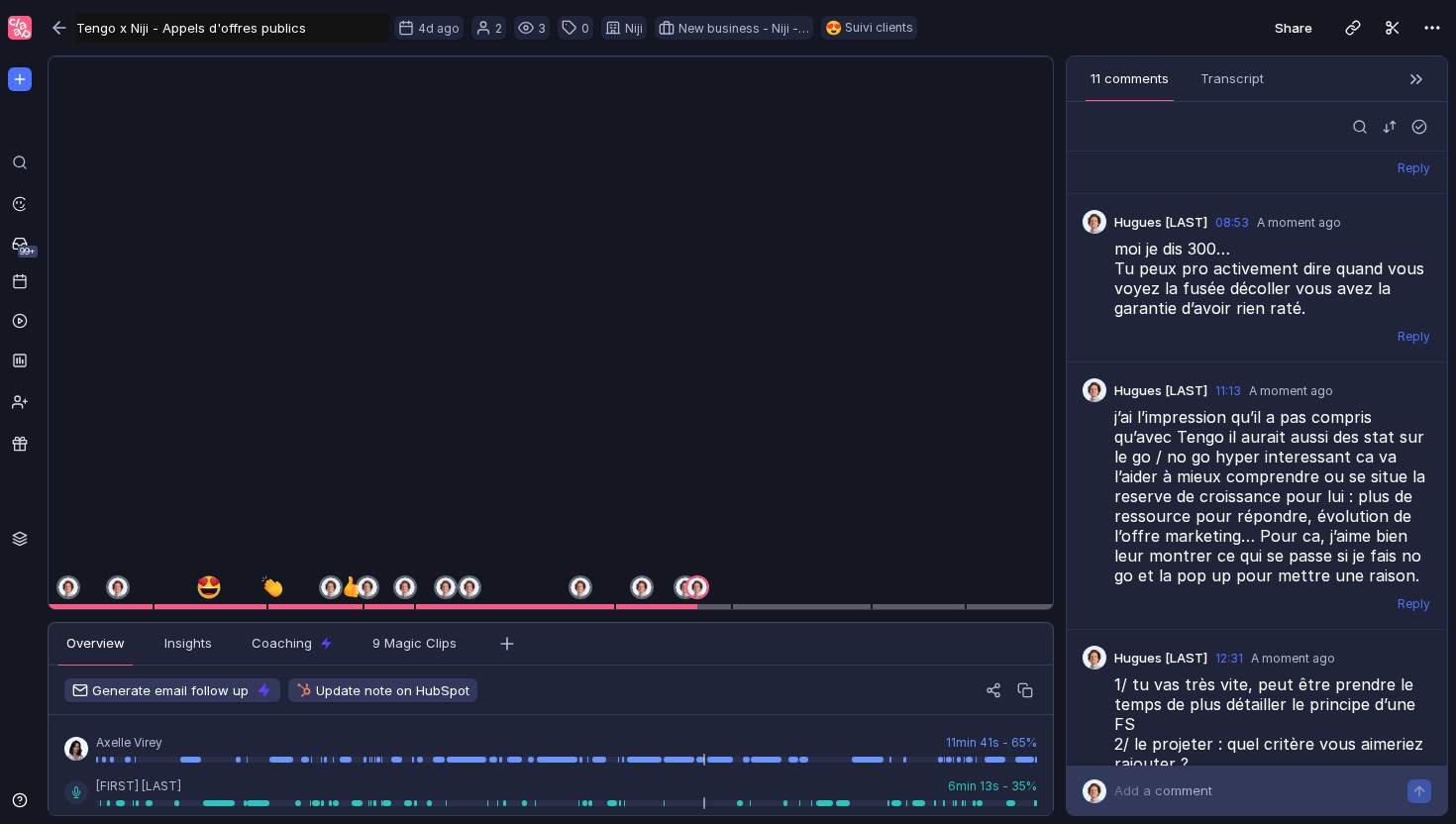 click on "avant de parler de collaboration que peux déjà essayer de lui demander ce qu’il pense de l’analyse." at bounding box center (1273, 1061) 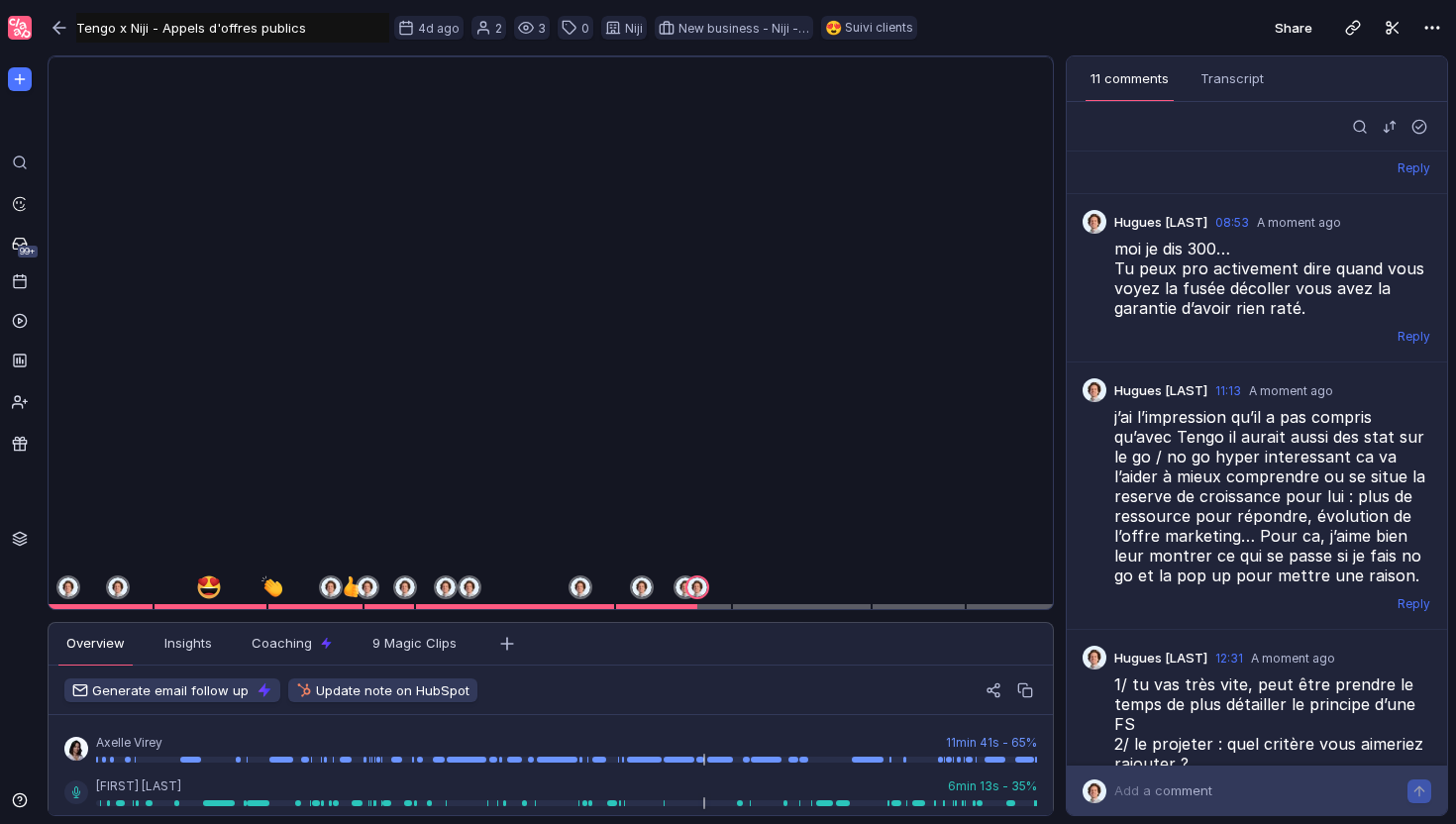 click at bounding box center (551, 57) 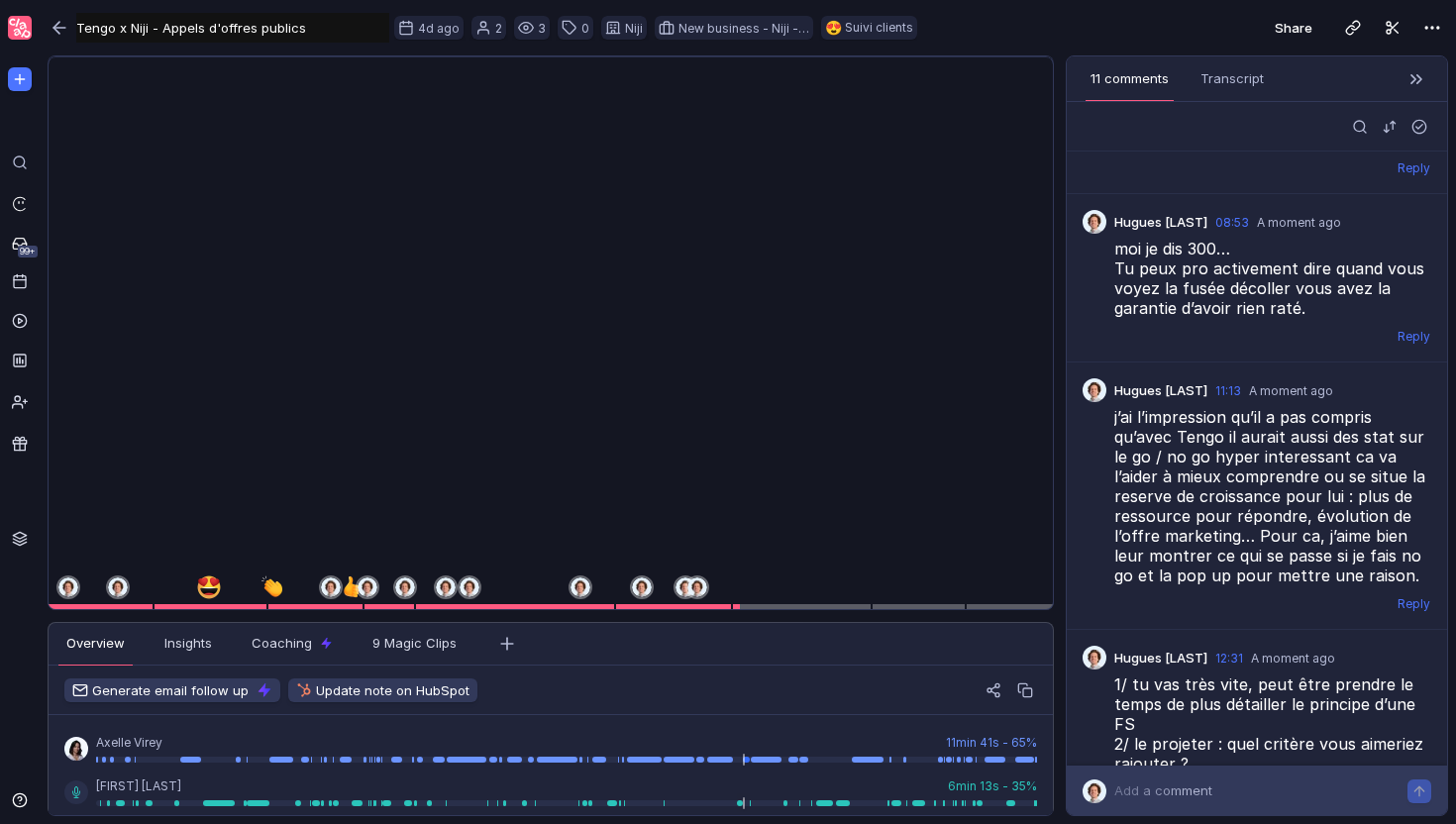 click on "Add a comment" at bounding box center [1163, 790] 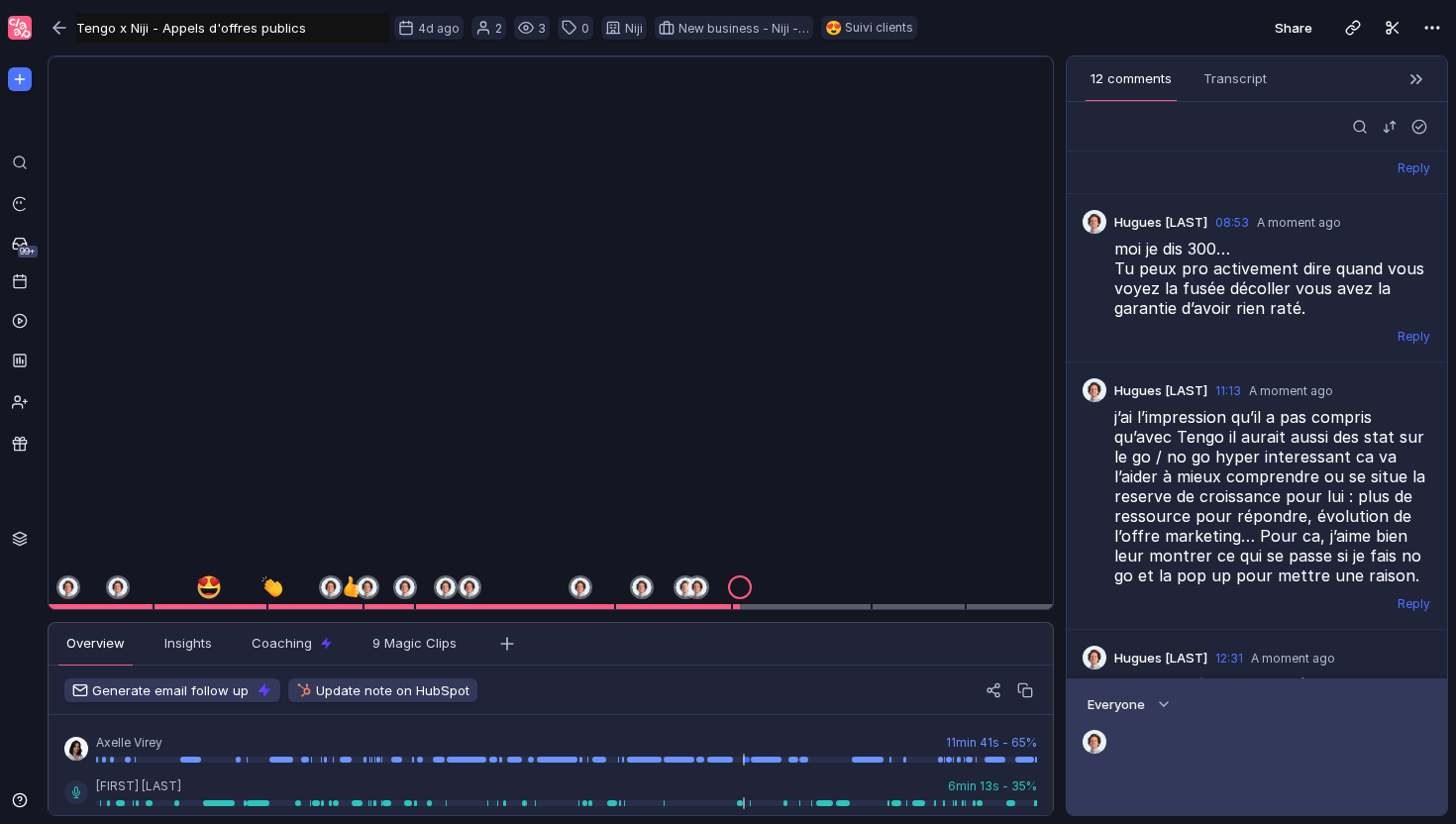 scroll, scrollTop: 1358, scrollLeft: 0, axis: vertical 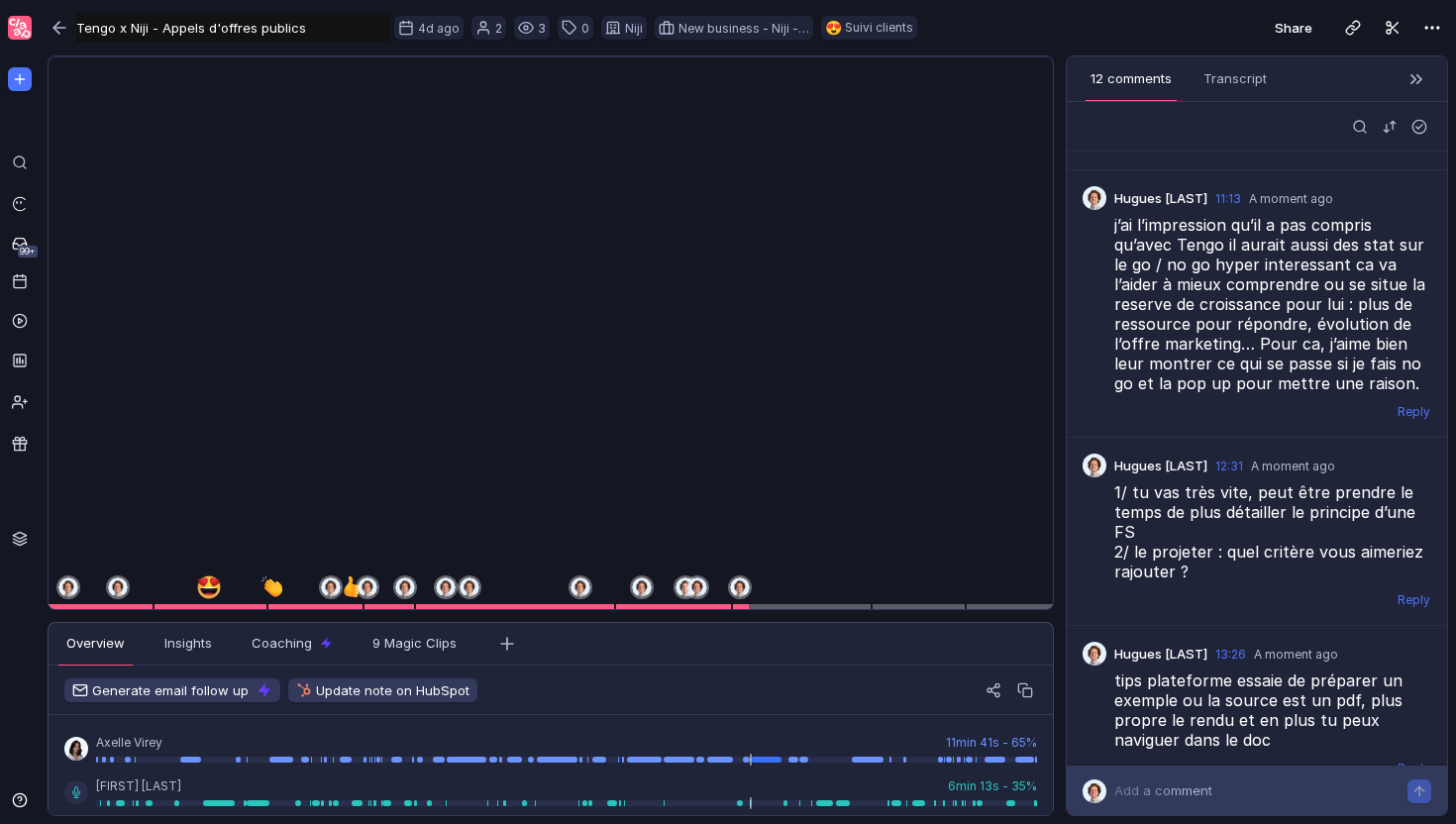 click on "Add a comment" at bounding box center (1163, 790) 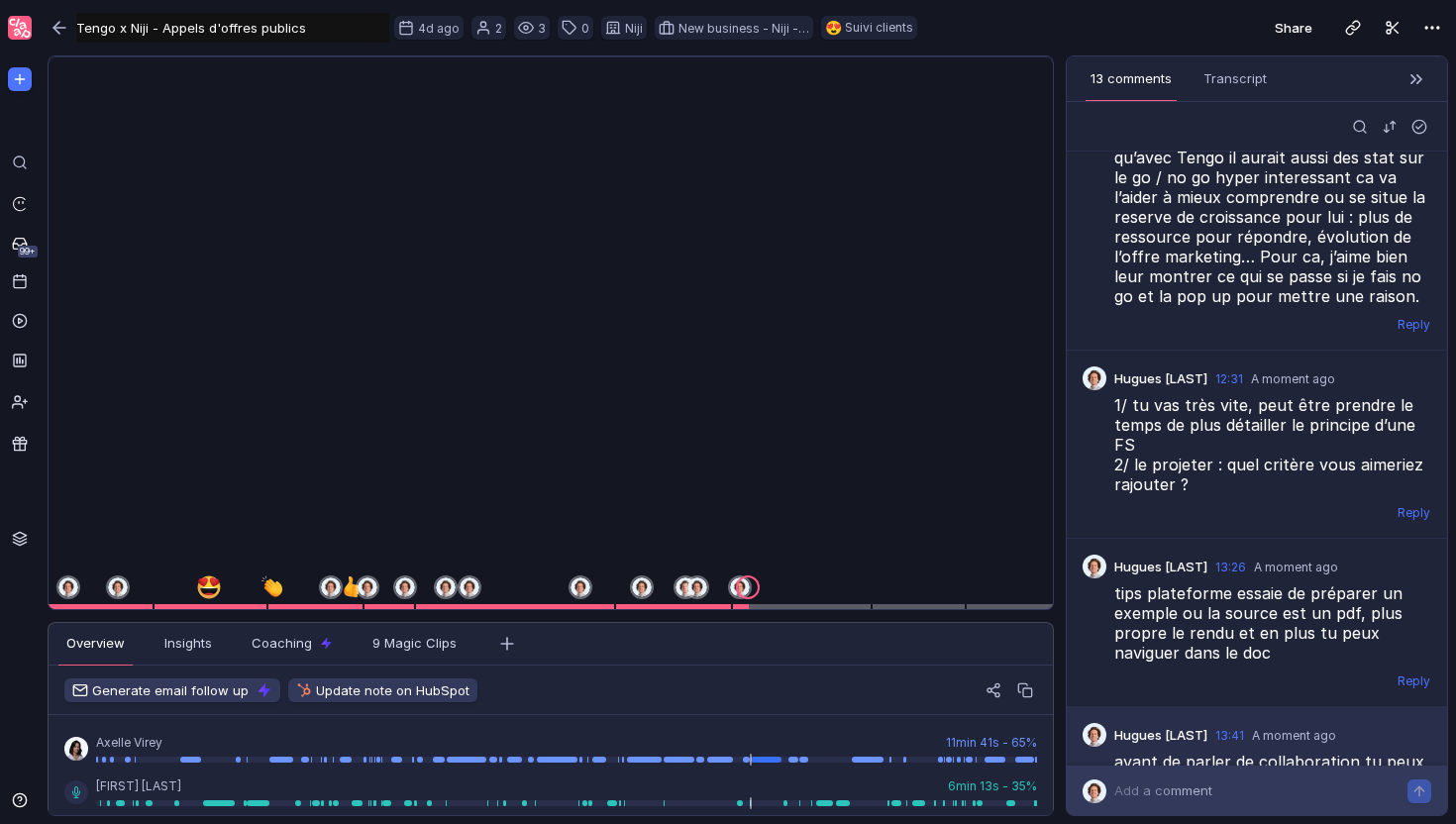 scroll, scrollTop: 1481, scrollLeft: 0, axis: vertical 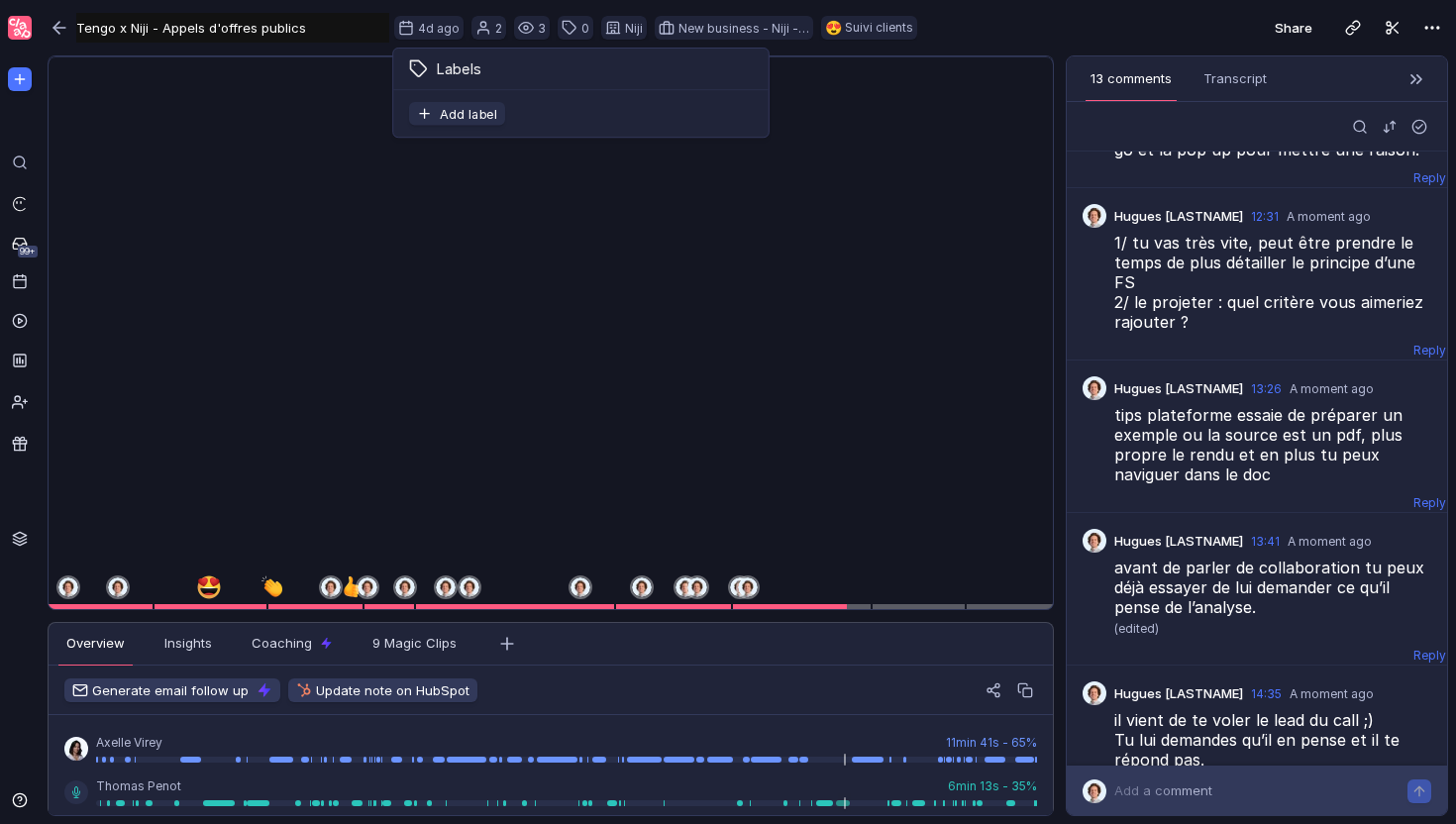 click on "Add a comment" at bounding box center (1261, 790) 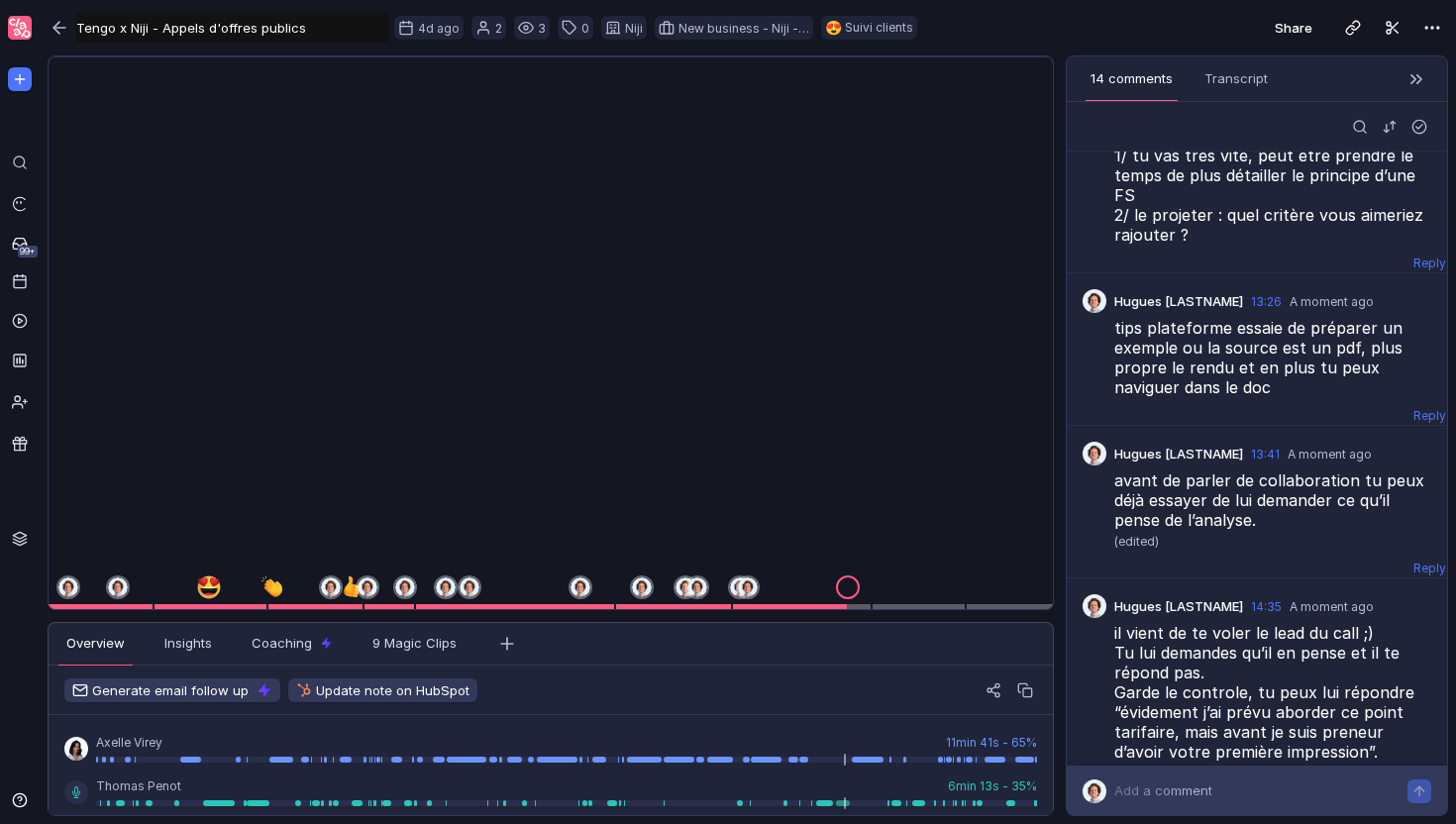 scroll, scrollTop: 1654, scrollLeft: 0, axis: vertical 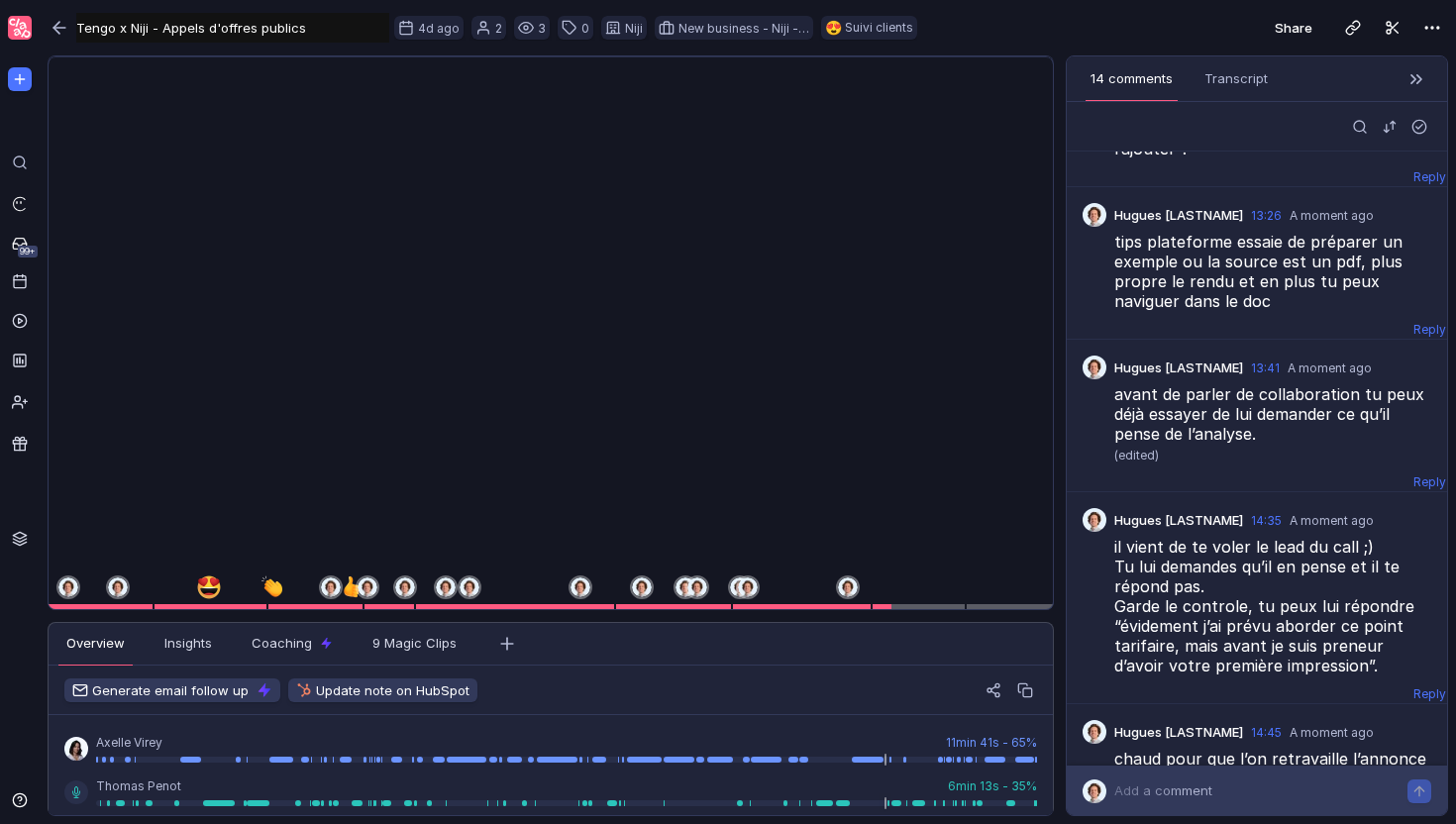click on "Add a comment" at bounding box center [1163, 790] 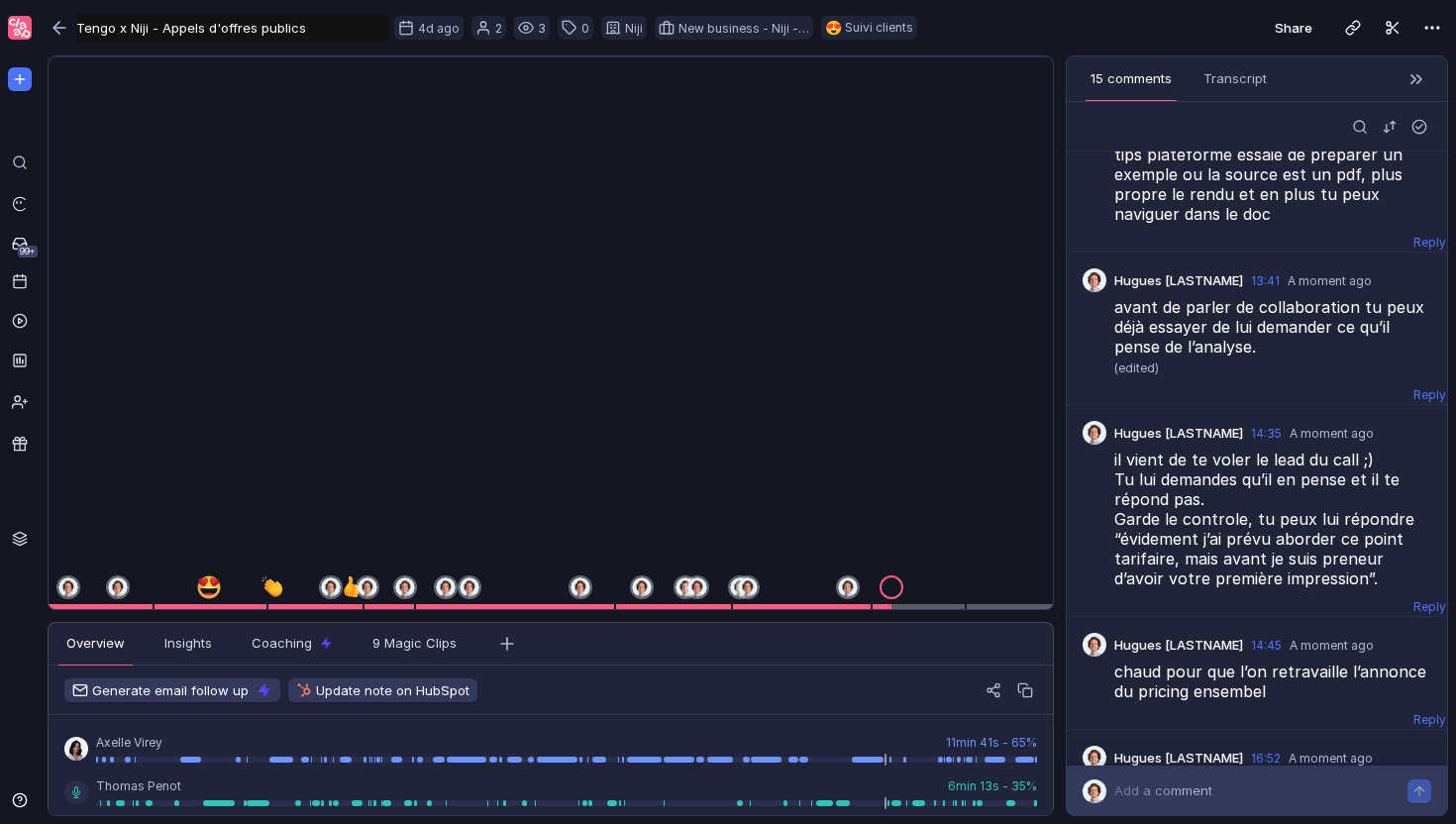 scroll, scrollTop: 1777, scrollLeft: 0, axis: vertical 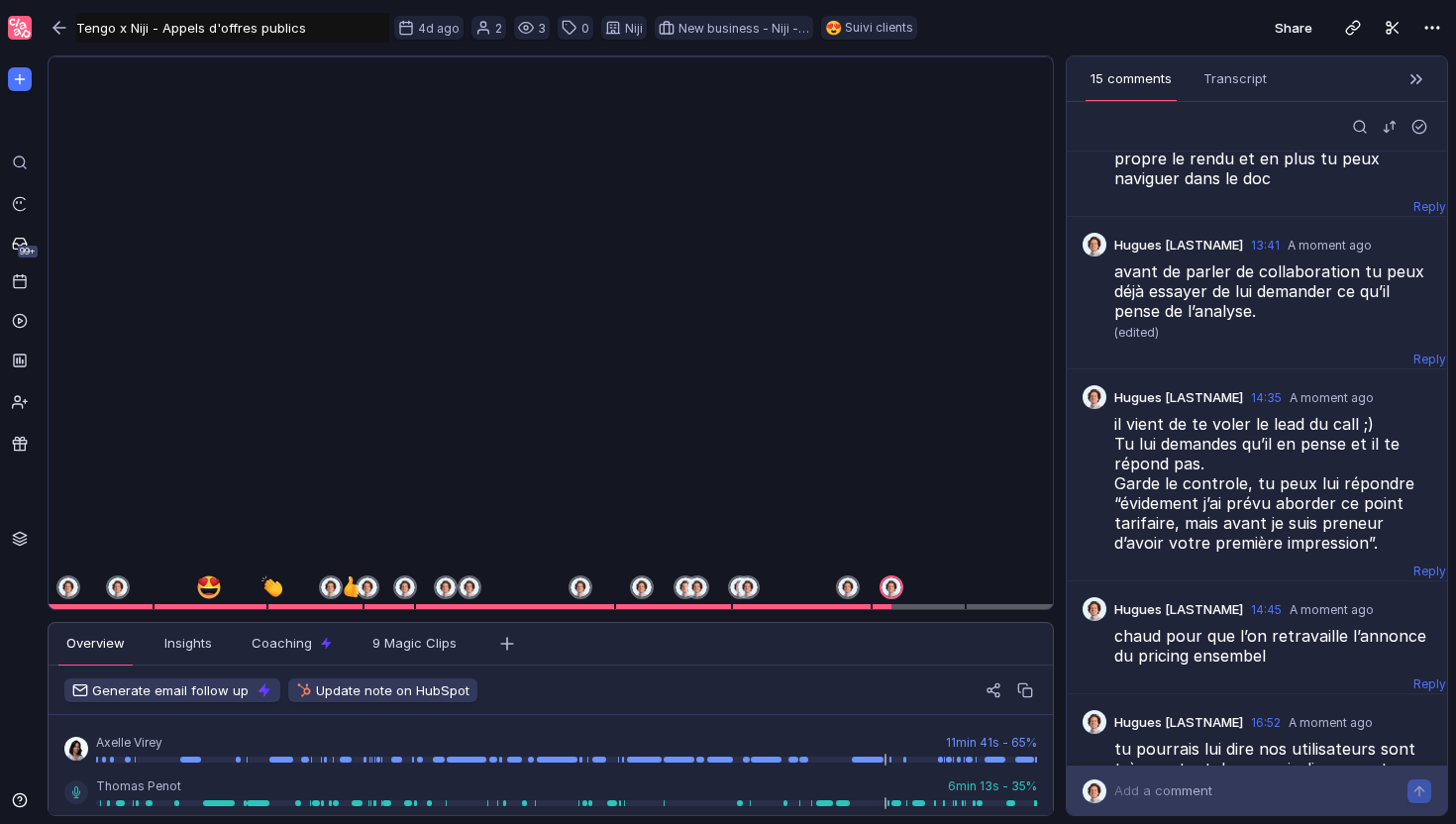 click on "tu peux meme aller plus loin : ca permet un go no go plus rigoureux et harmonisé." at bounding box center (1273, 951) 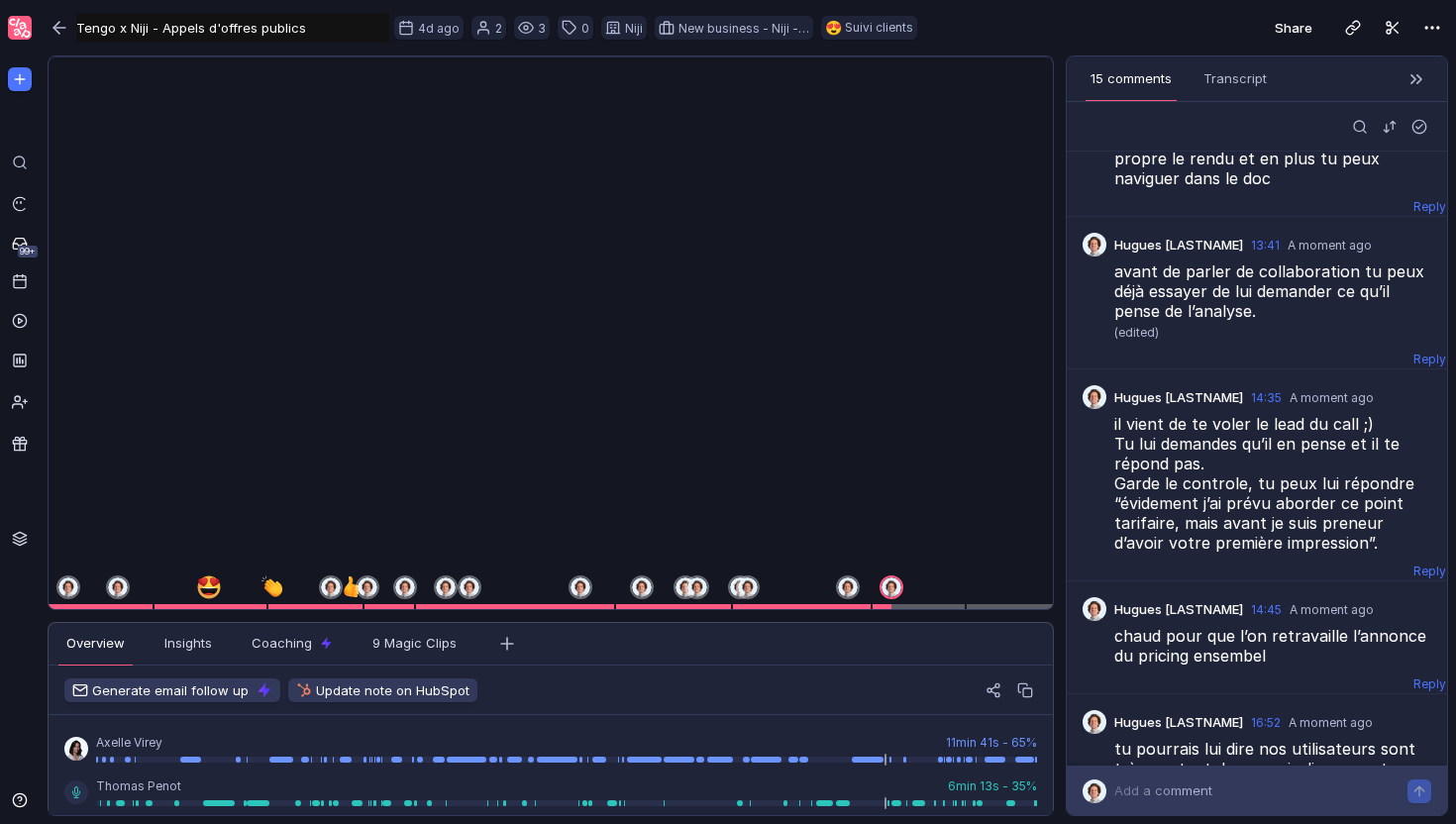 scroll, scrollTop: 1840, scrollLeft: 0, axis: vertical 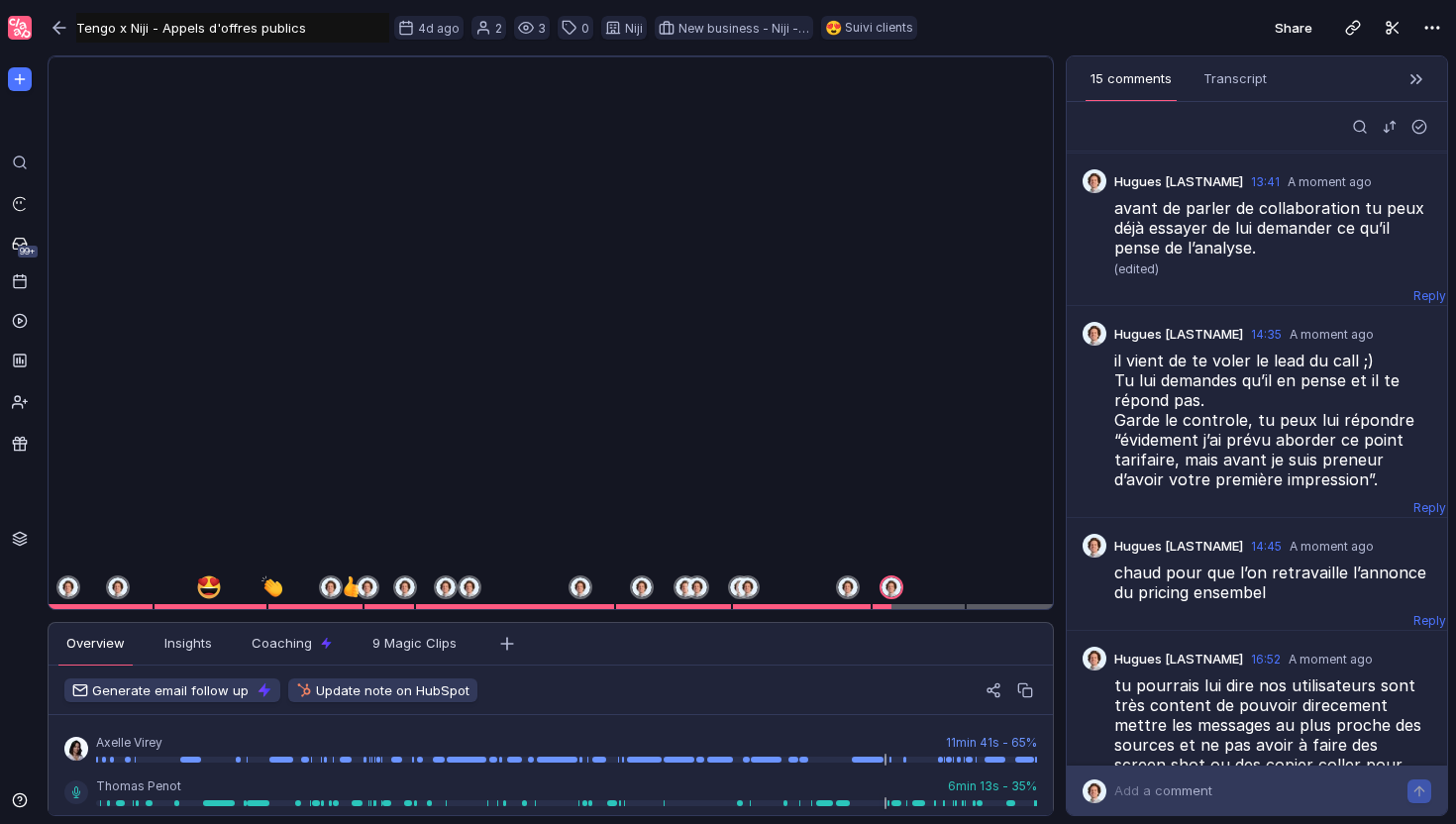 click at bounding box center (1347, 851) 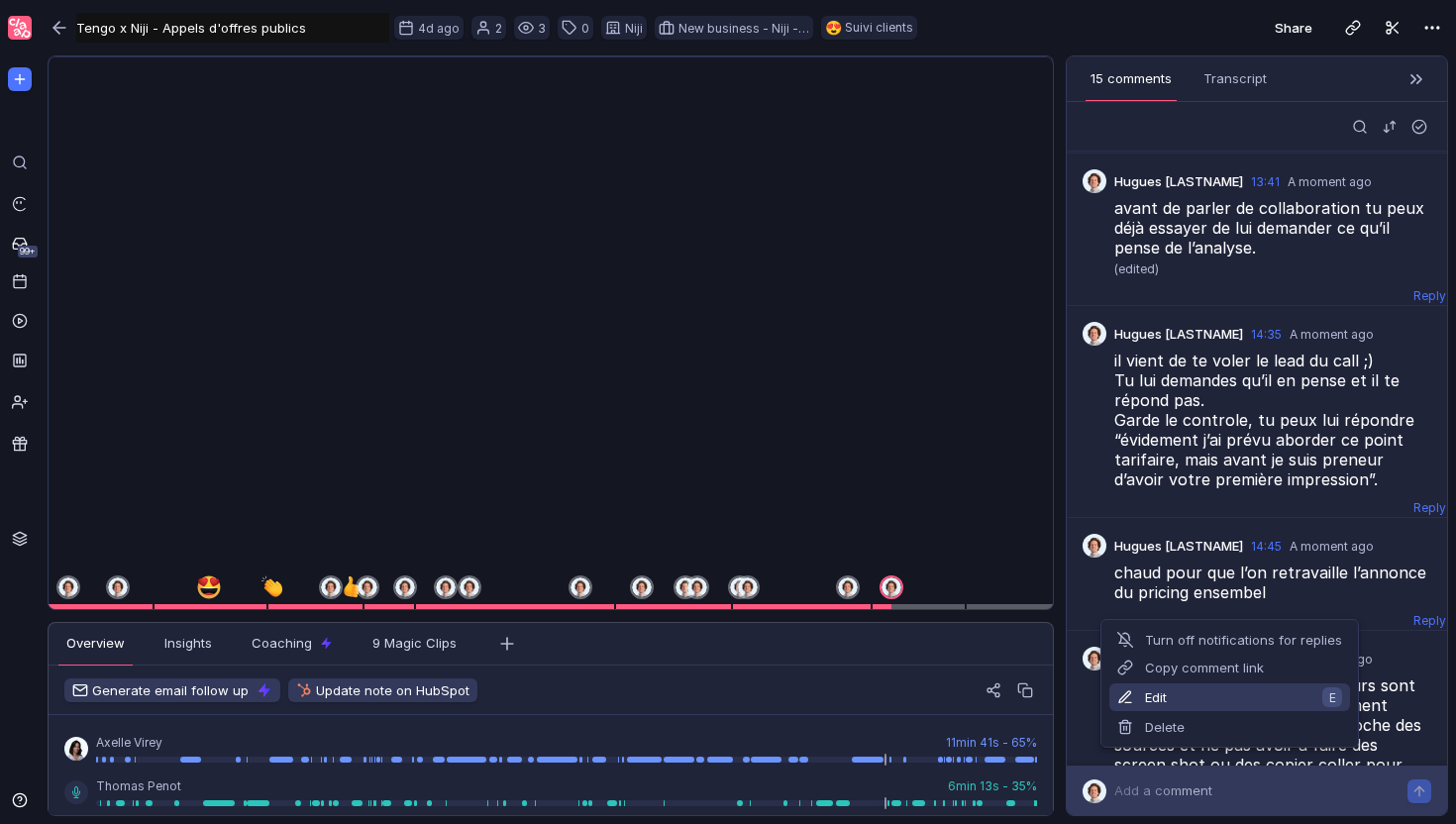 click on "Edit E" at bounding box center (1229, 697) 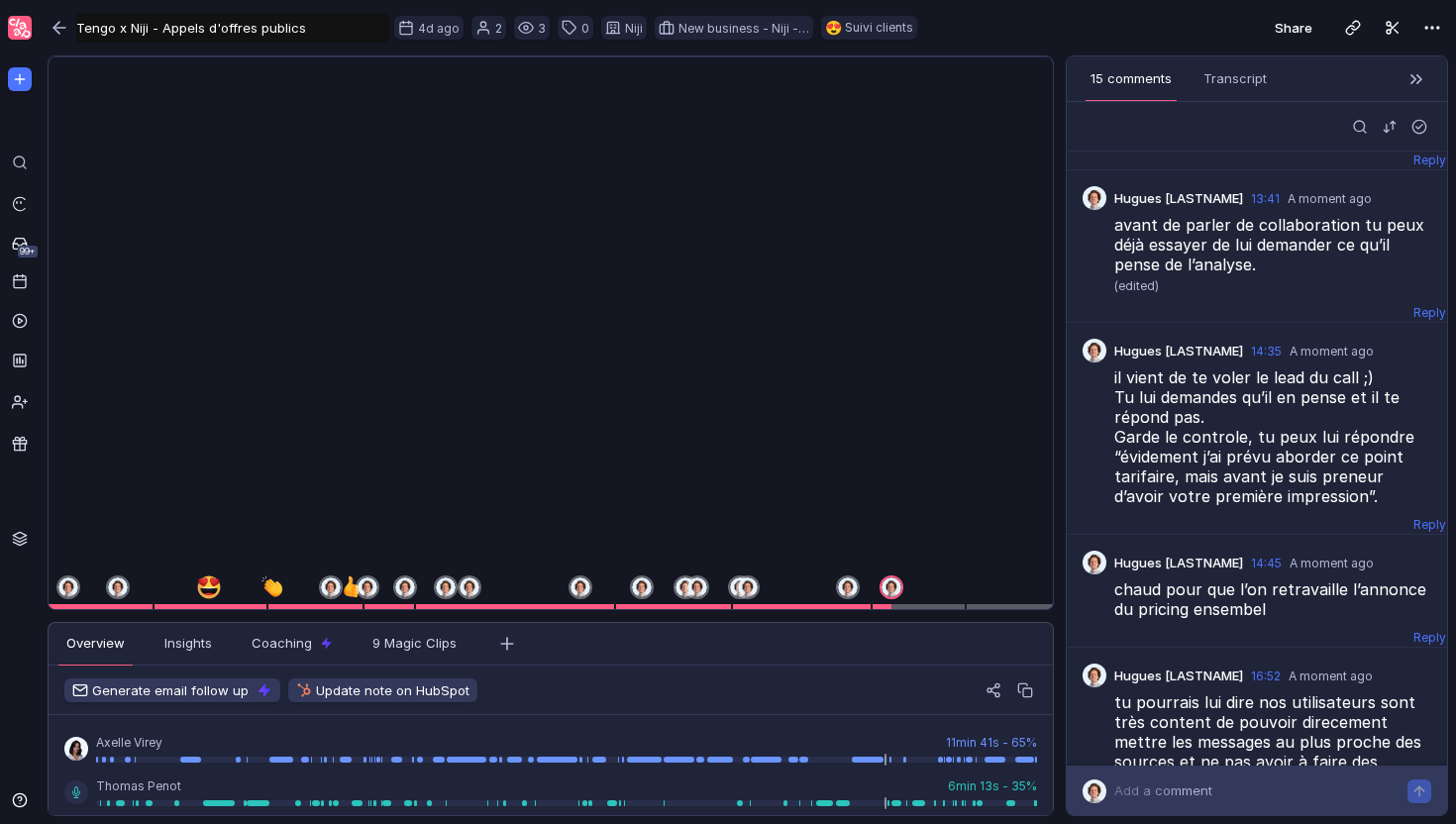 scroll, scrollTop: 1868, scrollLeft: 0, axis: vertical 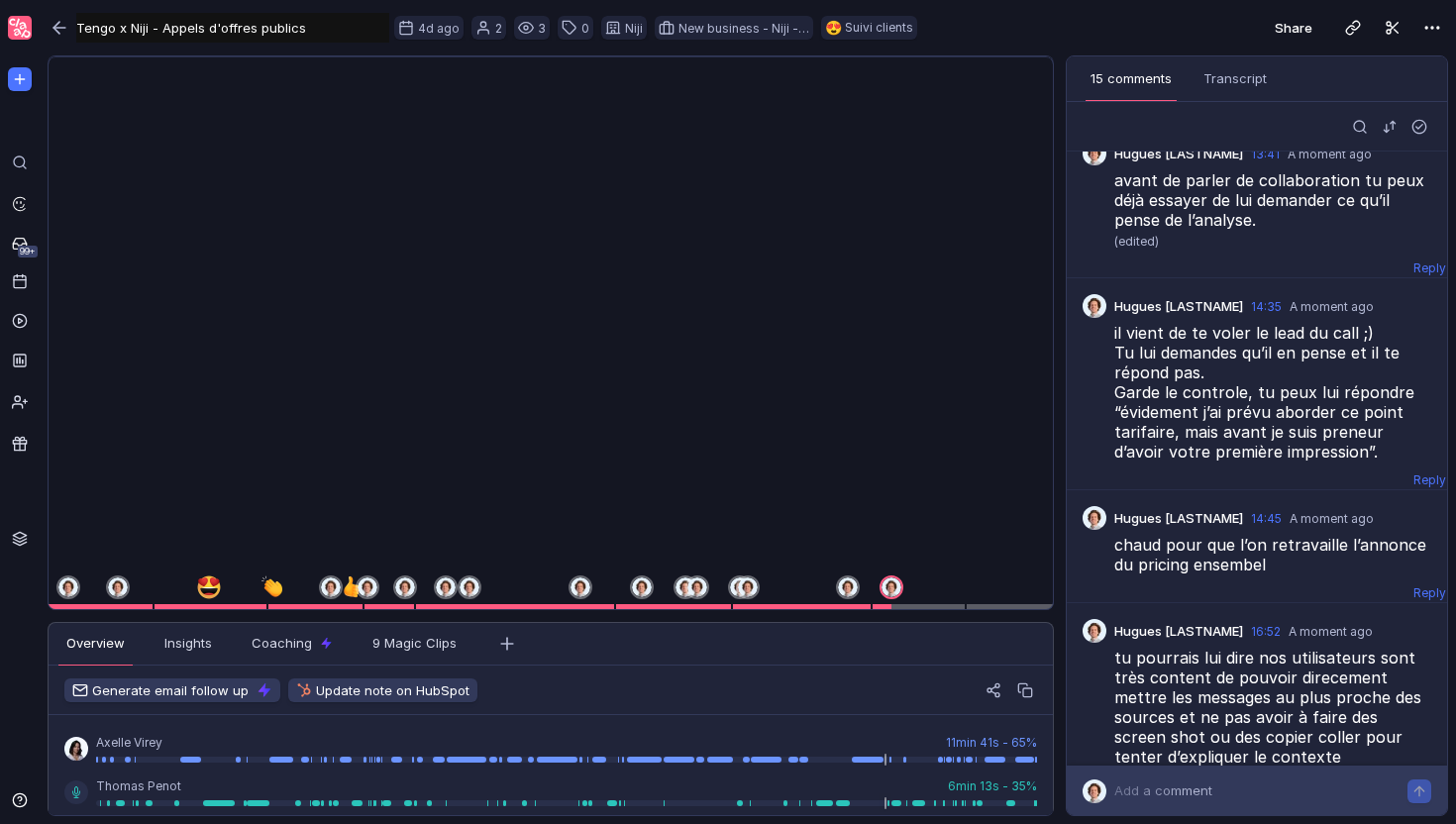 click at bounding box center (551, 89) 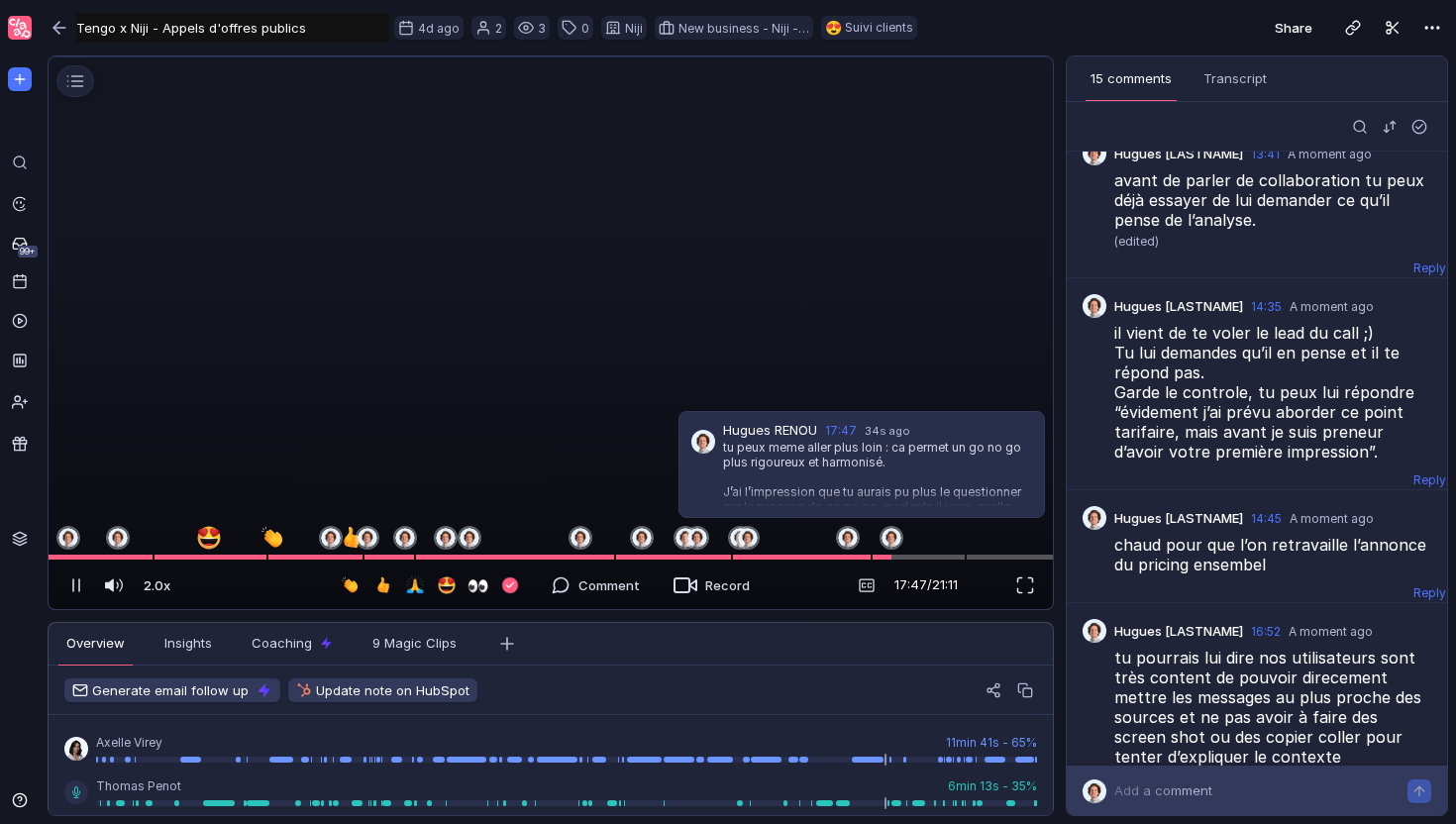 scroll, scrollTop: 1864, scrollLeft: 0, axis: vertical 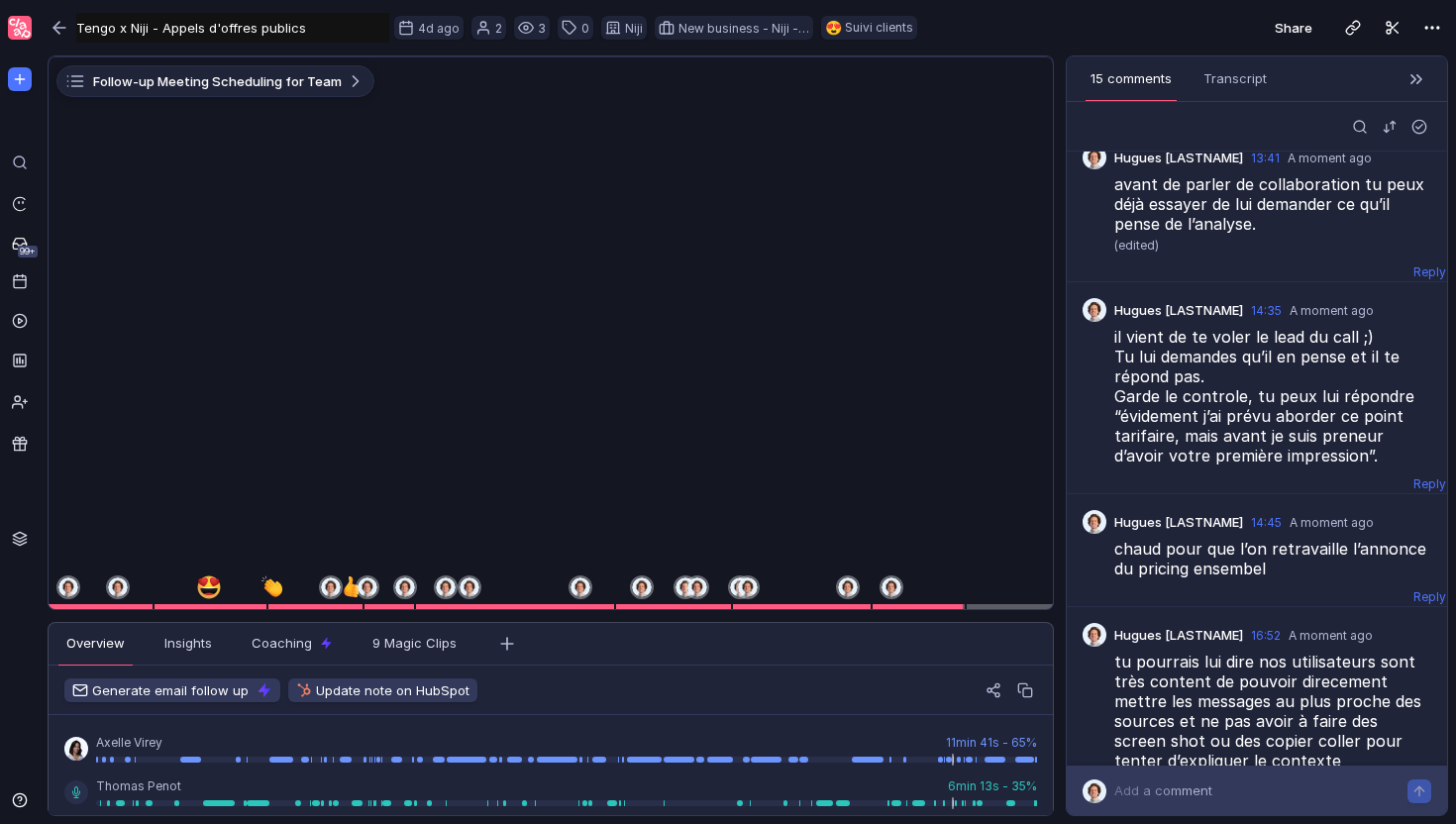 click on "Add a comment" at bounding box center [1163, 790] 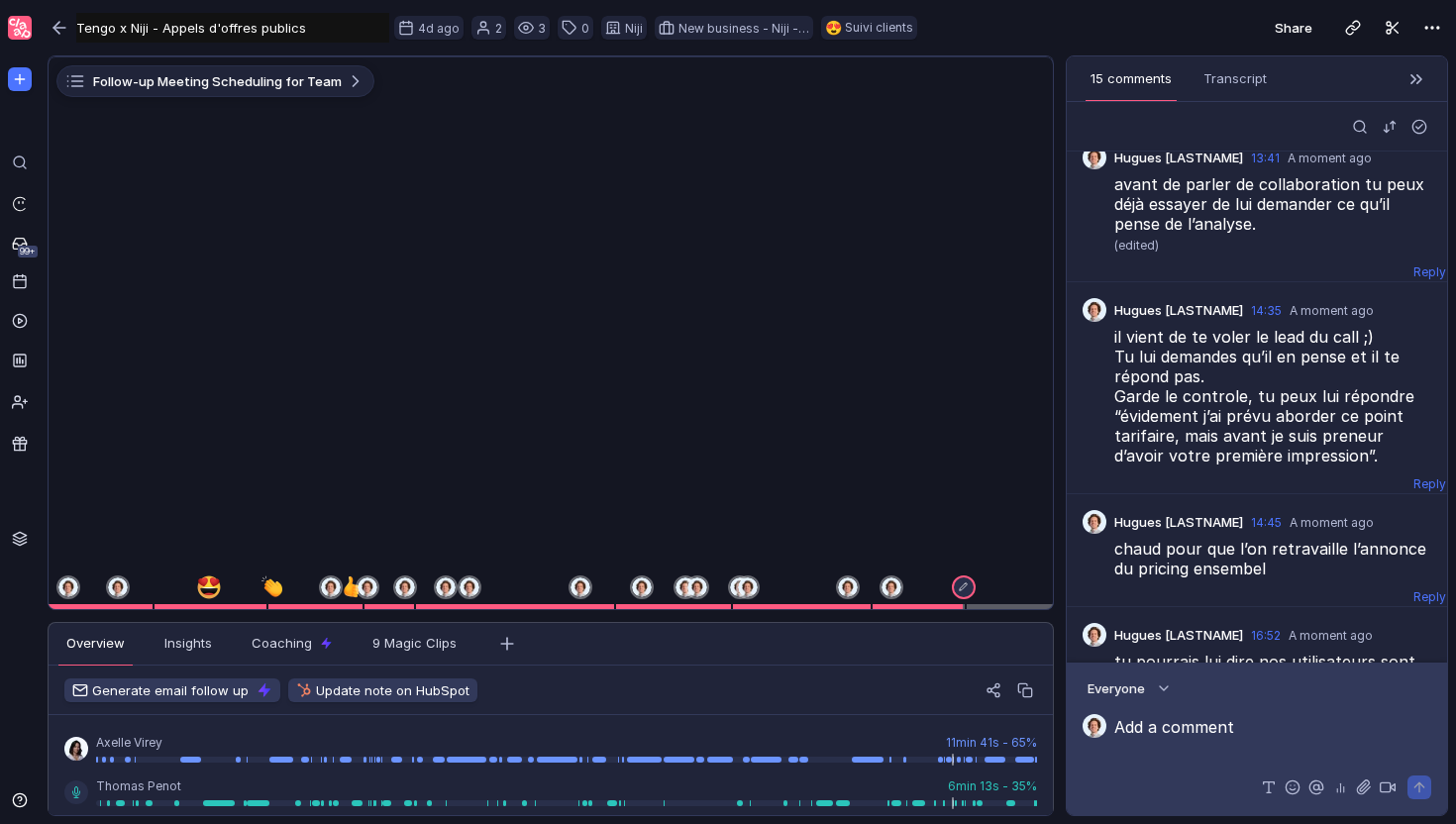 scroll, scrollTop: 1868, scrollLeft: 0, axis: vertical 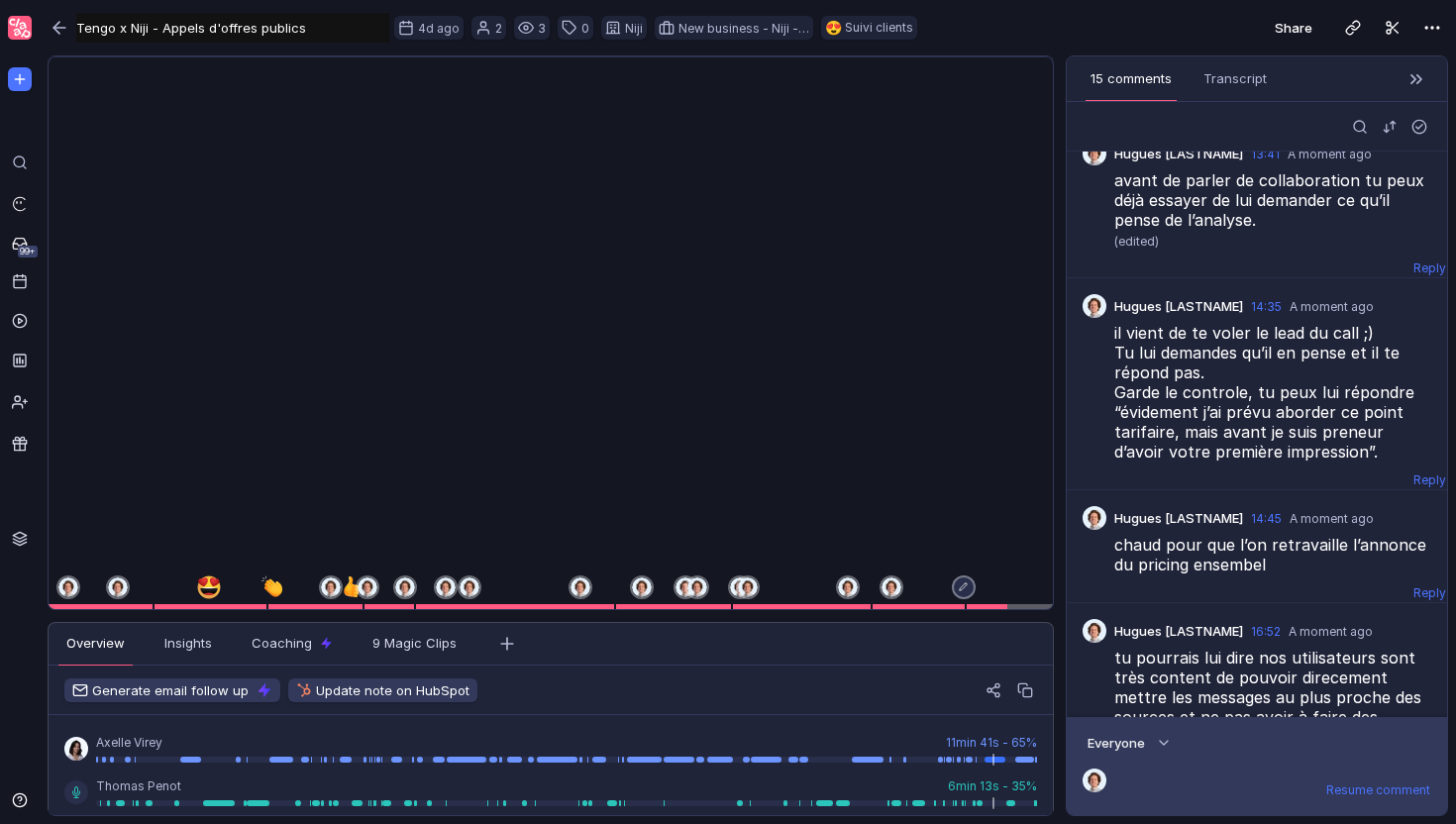 click on "Resume comment" at bounding box center [1273, 789] 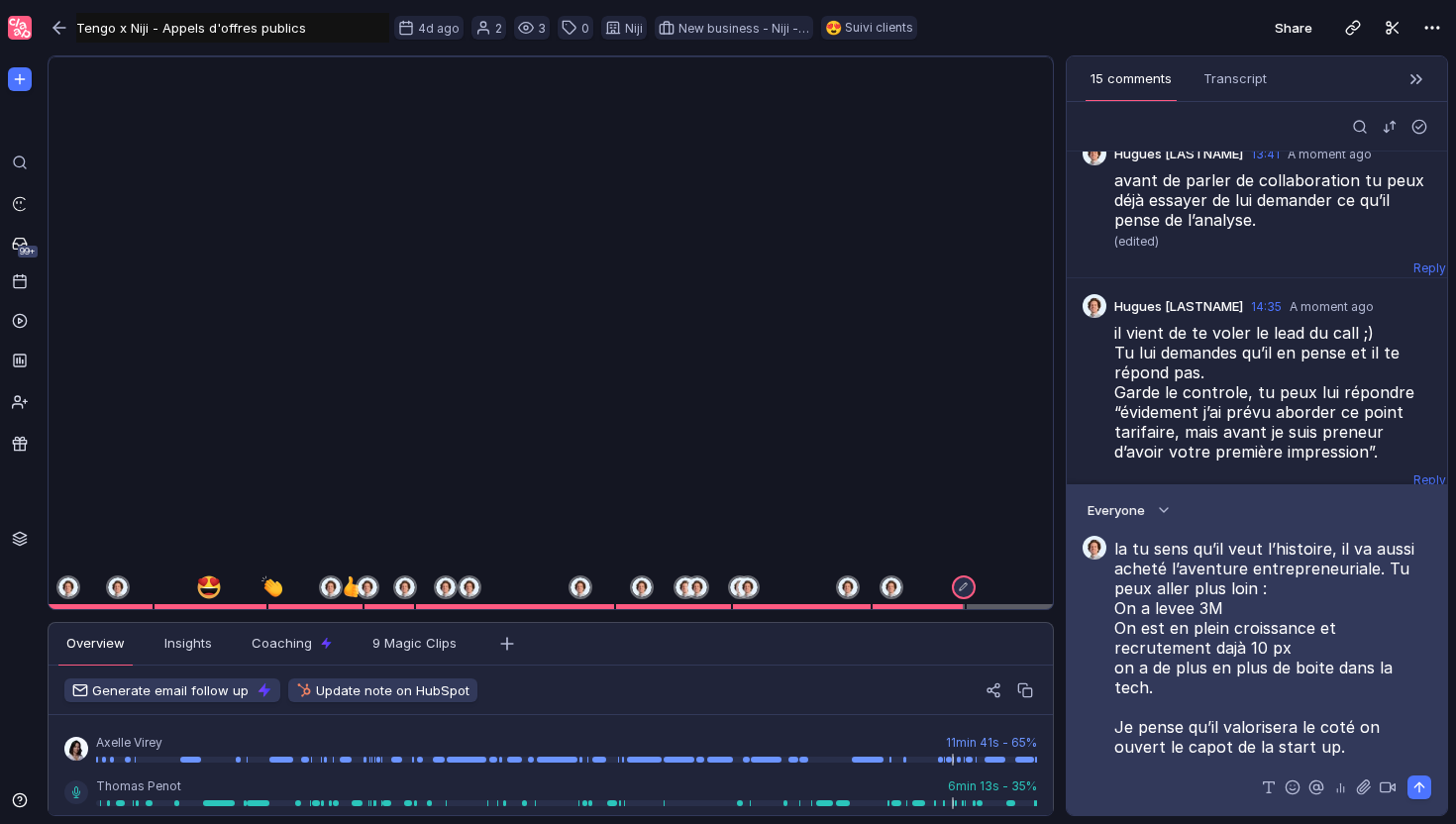 click on "la tu sens qu’il veut l’histoire, il va aussi acheté l’aventure entrepreneuriale. Tu peux aller plus loin :  On a levee 3M On est en plein croissance et recrutement dajà 10 px  on a de plus en plus de boite dans la tech.  Je pense qu’il valorisera le coté on ouvert le capot de la start up.  Pour ce type de profils il y a plus de chance qu’il connaissent" at bounding box center [1273, 677] 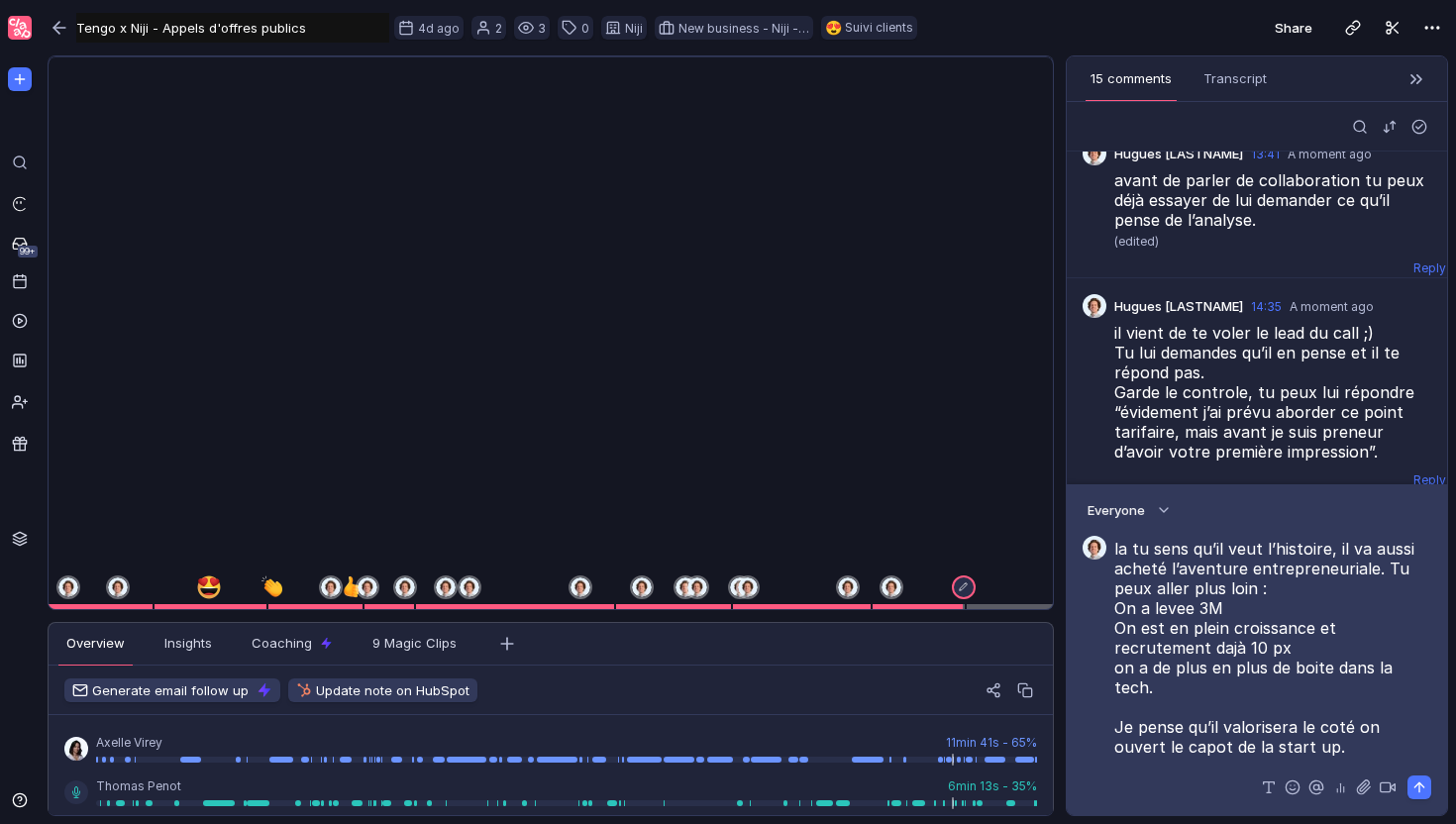 click on "la tu sens qu’il veut l’histoire, il va aussi acheté l’aventure entrepreneuriale. Tu peux aller plus loin :  On a levee 3M On est en plein croissance et recrutement dajà 10 px  on a de plus en plus de boite dans la tech.  Je pense qu’il valorisera le coté on ouvert le capot de la start up.  Pour ce type de profils il y a plus de chance qu’ils connaissent le nom eFounders que hexa, généralement je dis les 2" at bounding box center [1273, 697] 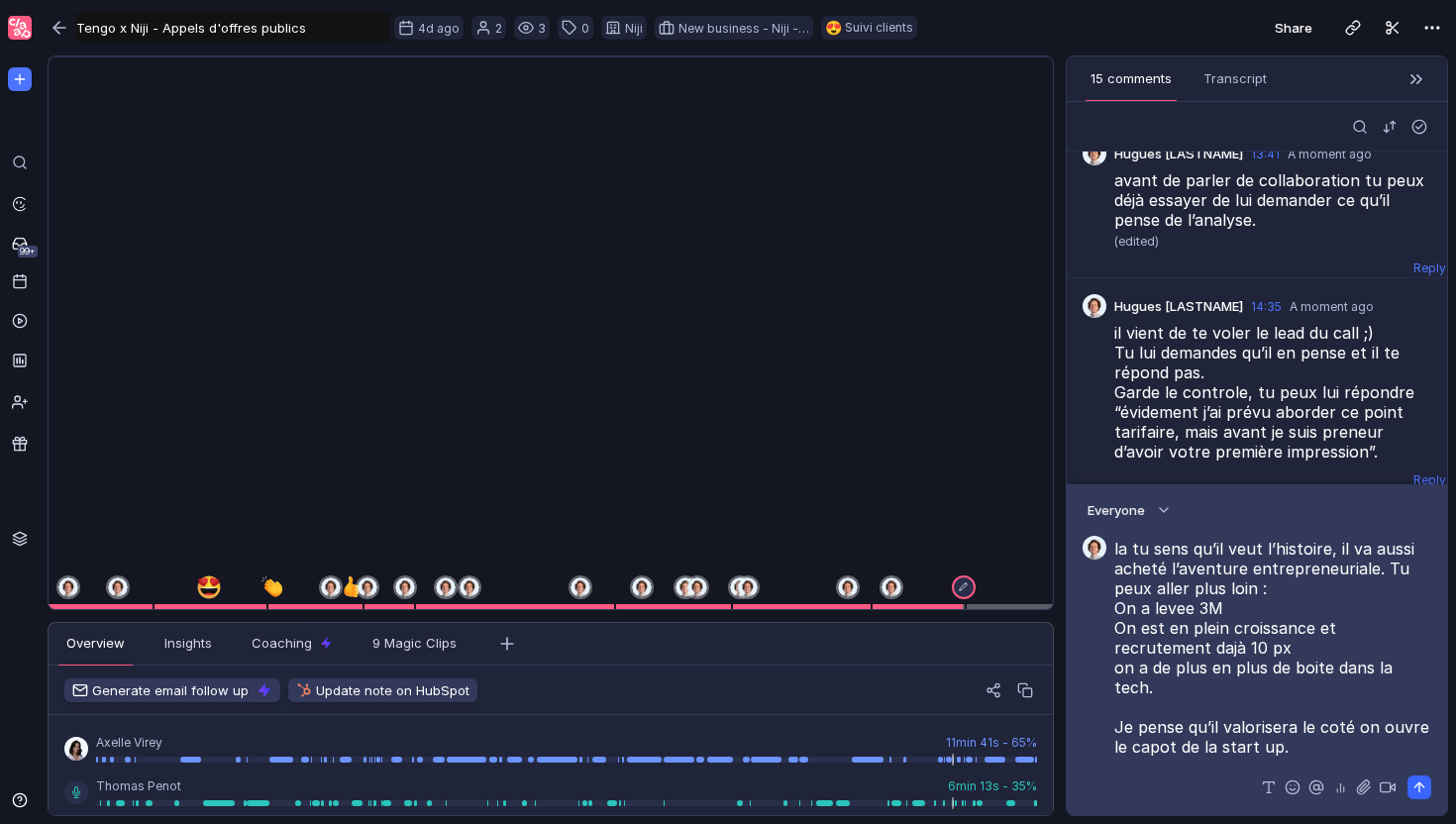 click at bounding box center [1419, 787] 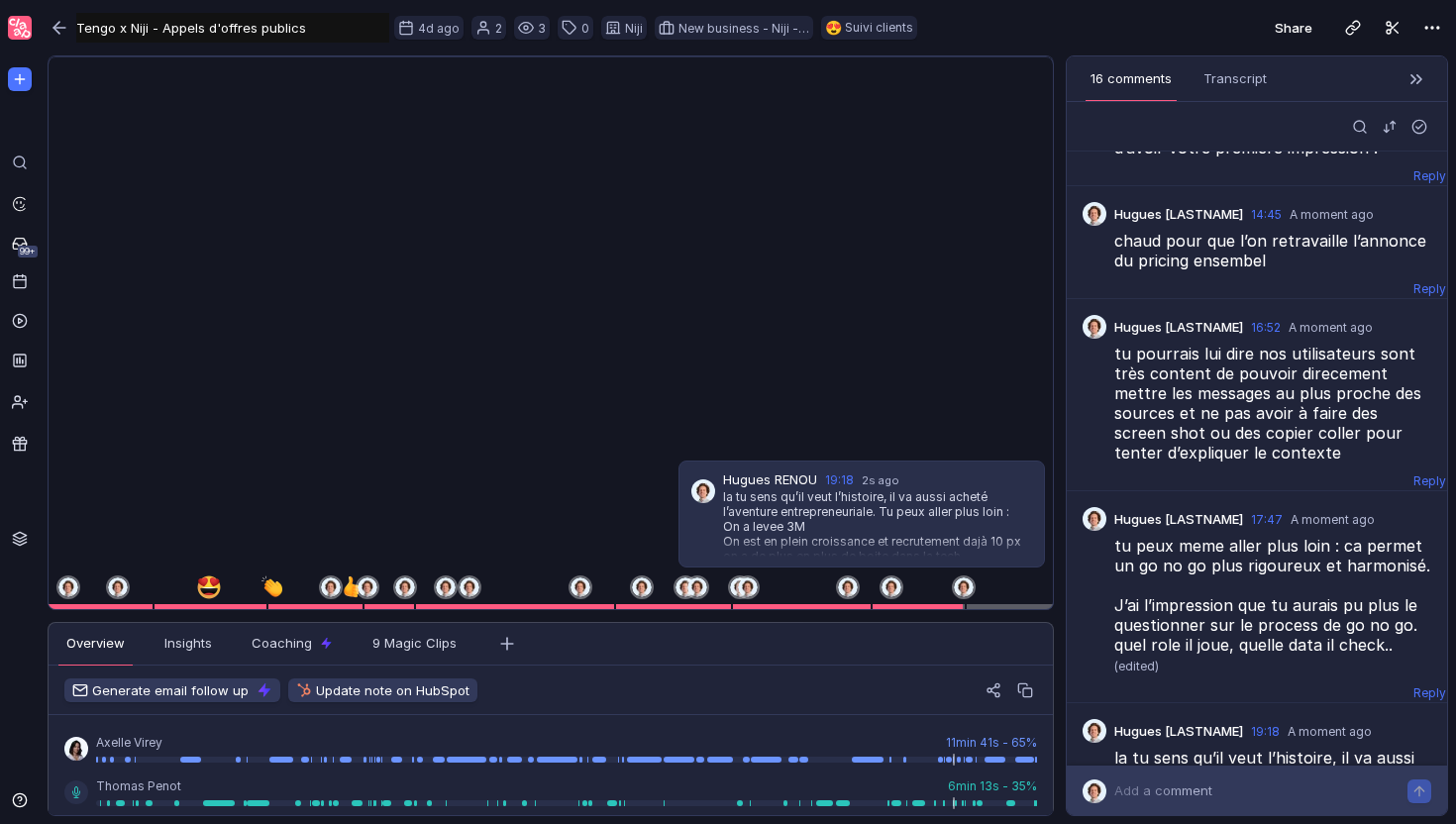 scroll, scrollTop: 2173, scrollLeft: 0, axis: vertical 